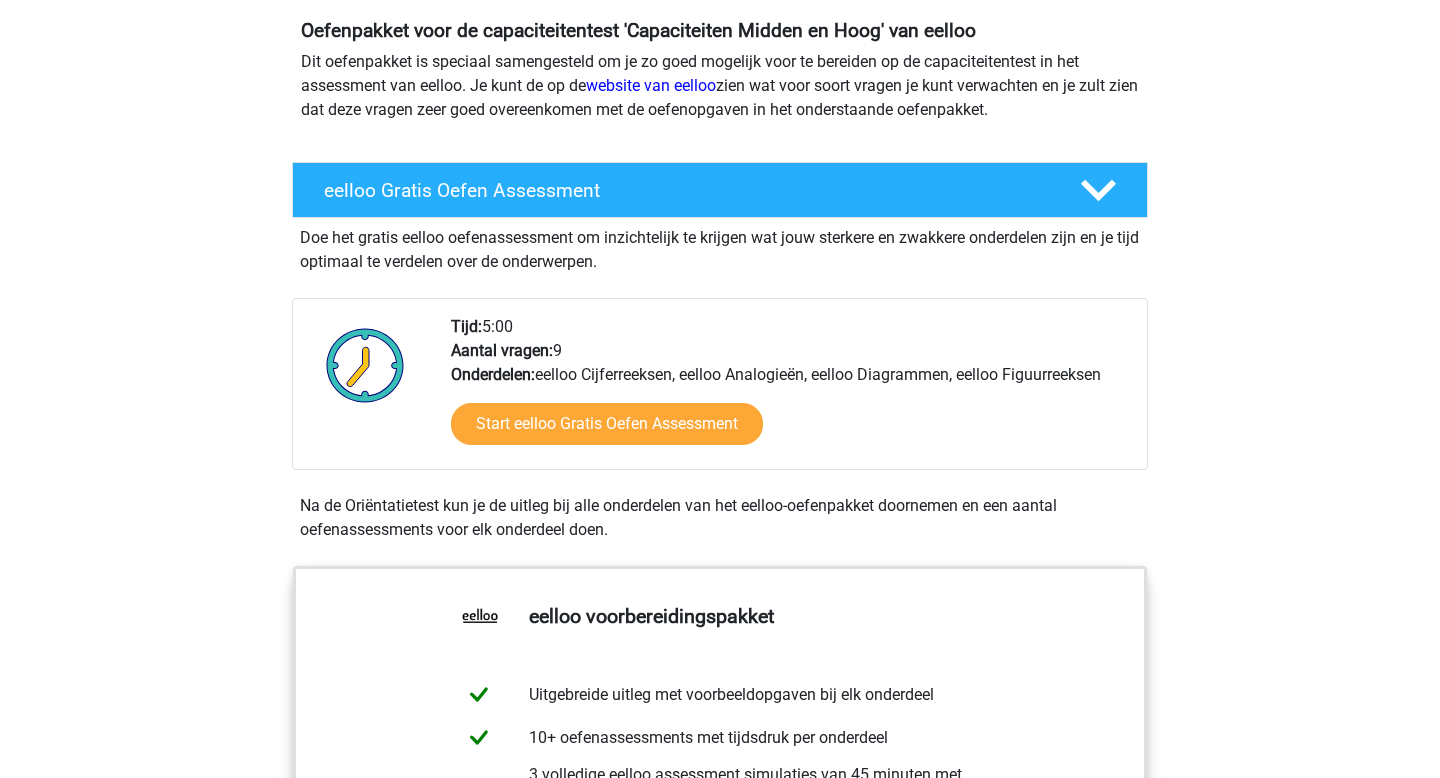 scroll, scrollTop: 240, scrollLeft: 0, axis: vertical 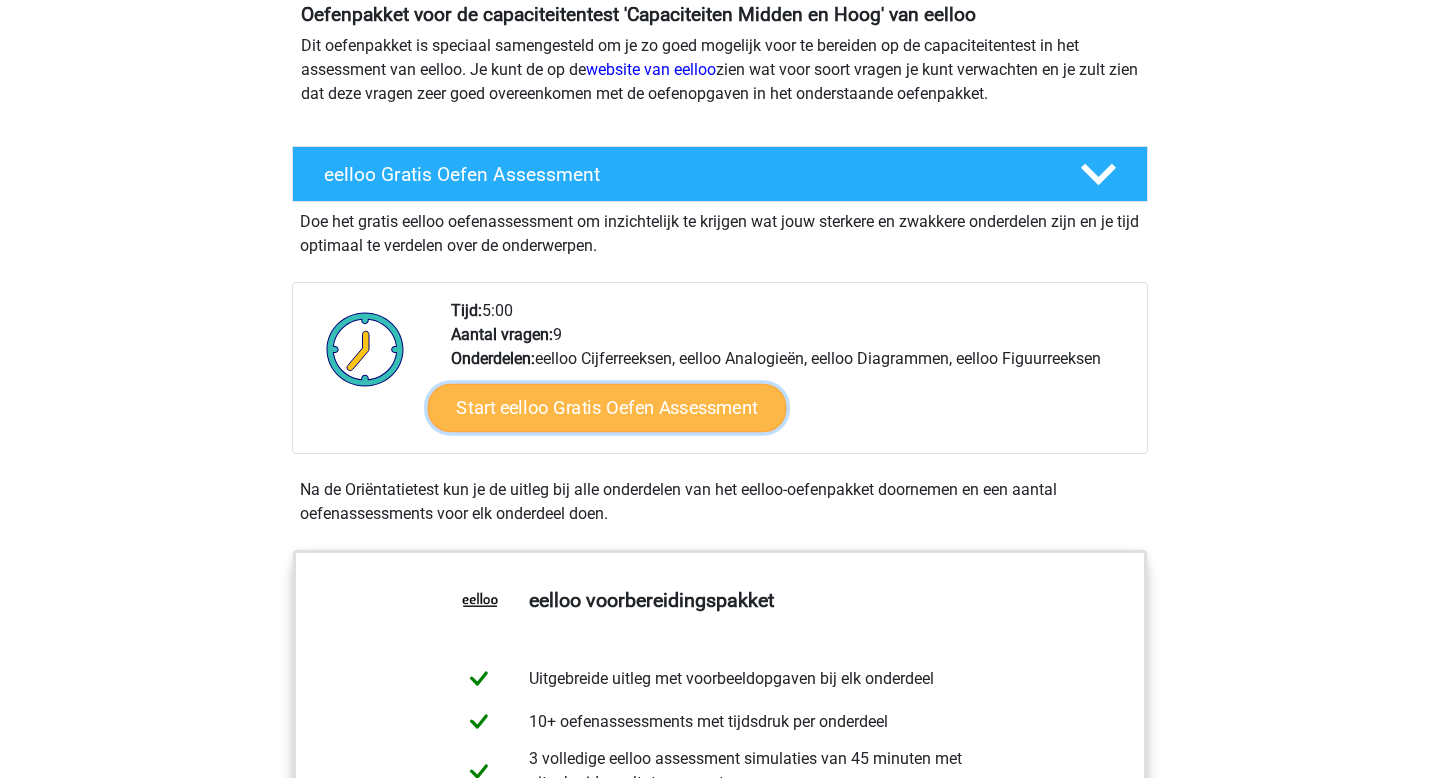click on "Start eelloo Gratis Oefen Assessment" at bounding box center (607, 408) 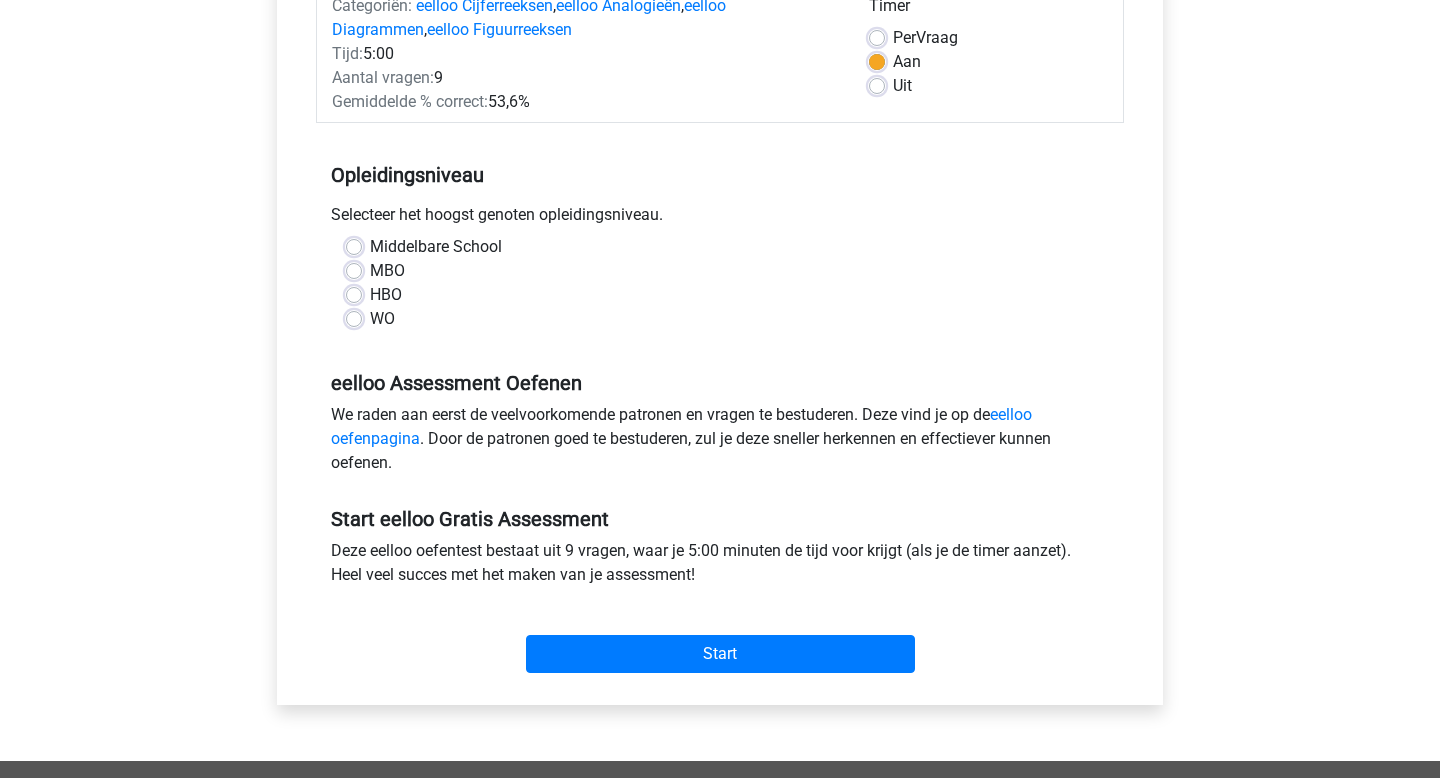scroll, scrollTop: 330, scrollLeft: 0, axis: vertical 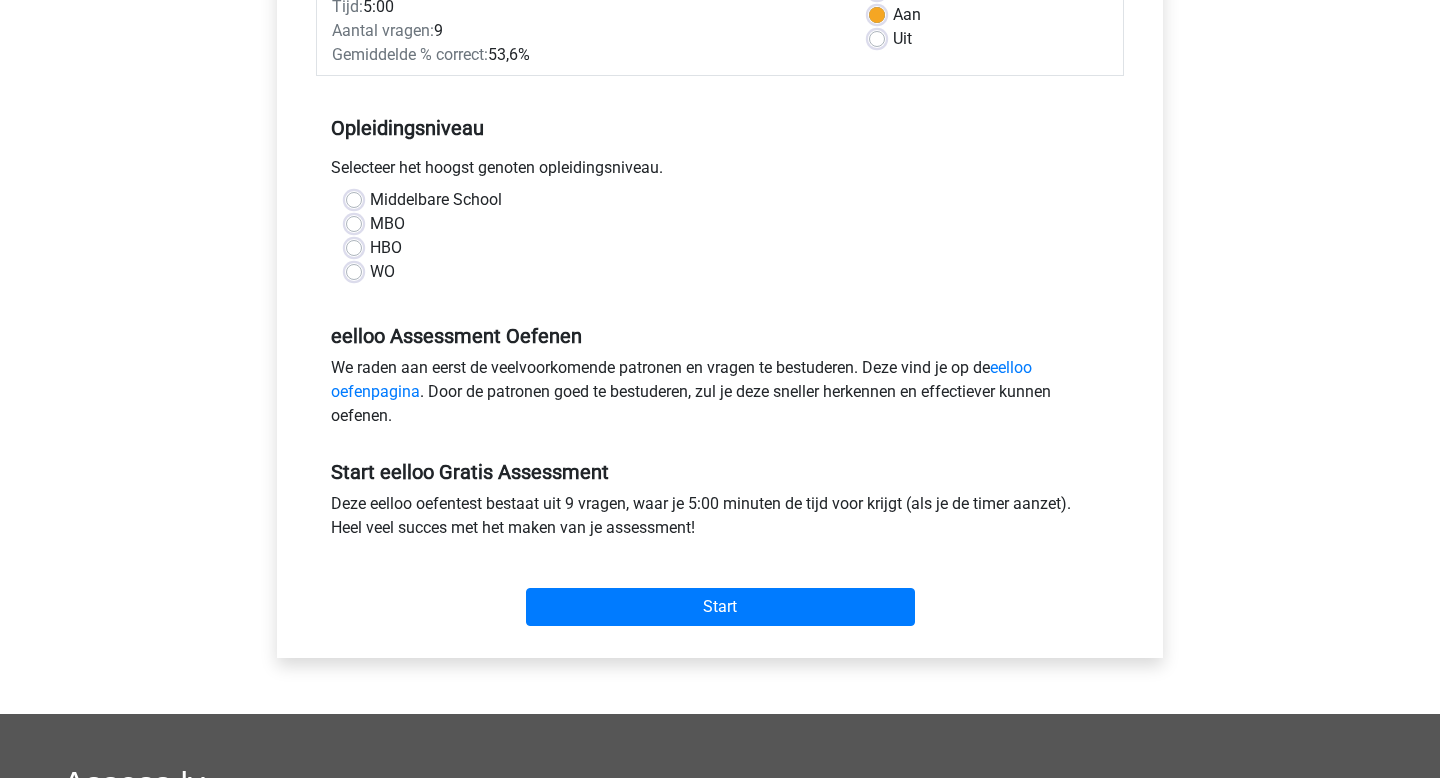 click on "WO" at bounding box center [382, 272] 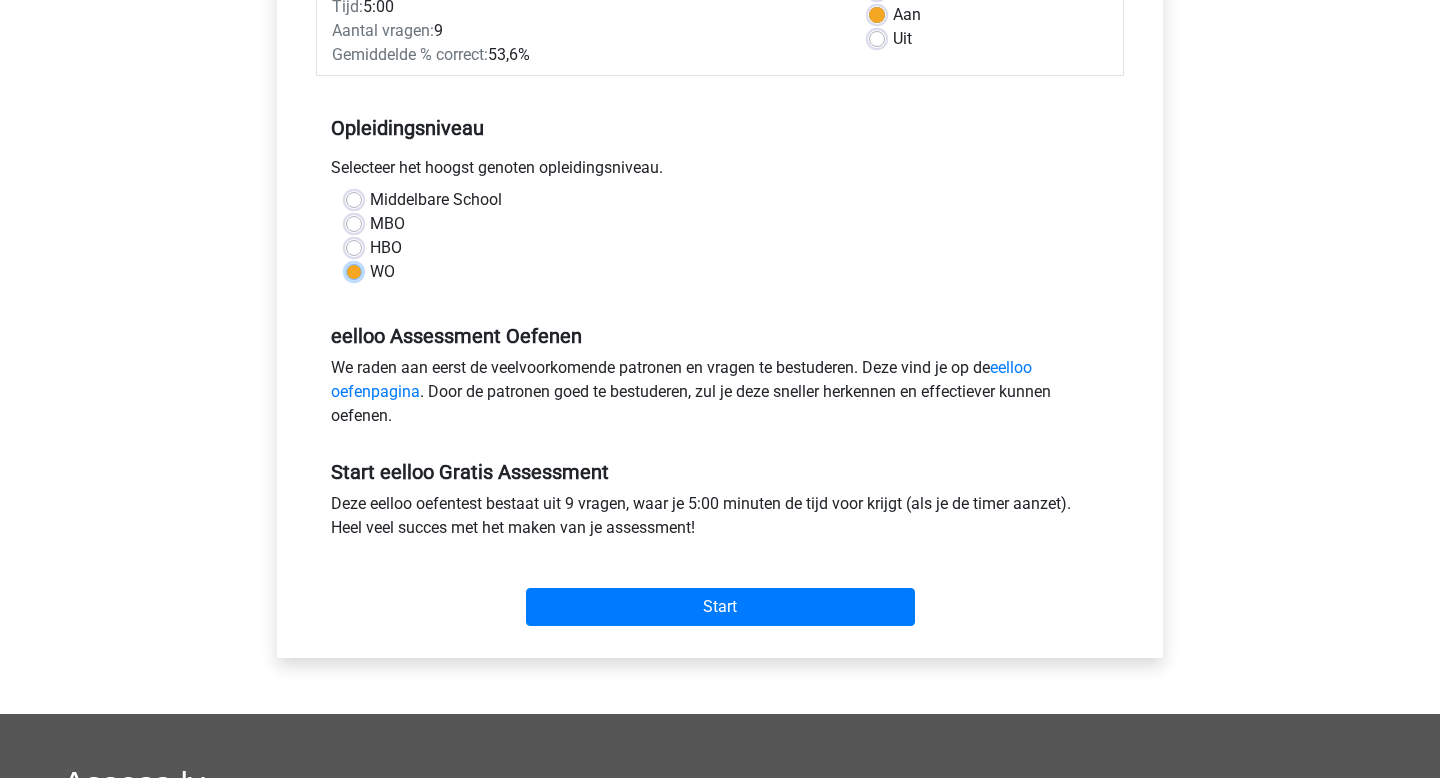 click on "WO" at bounding box center (354, 270) 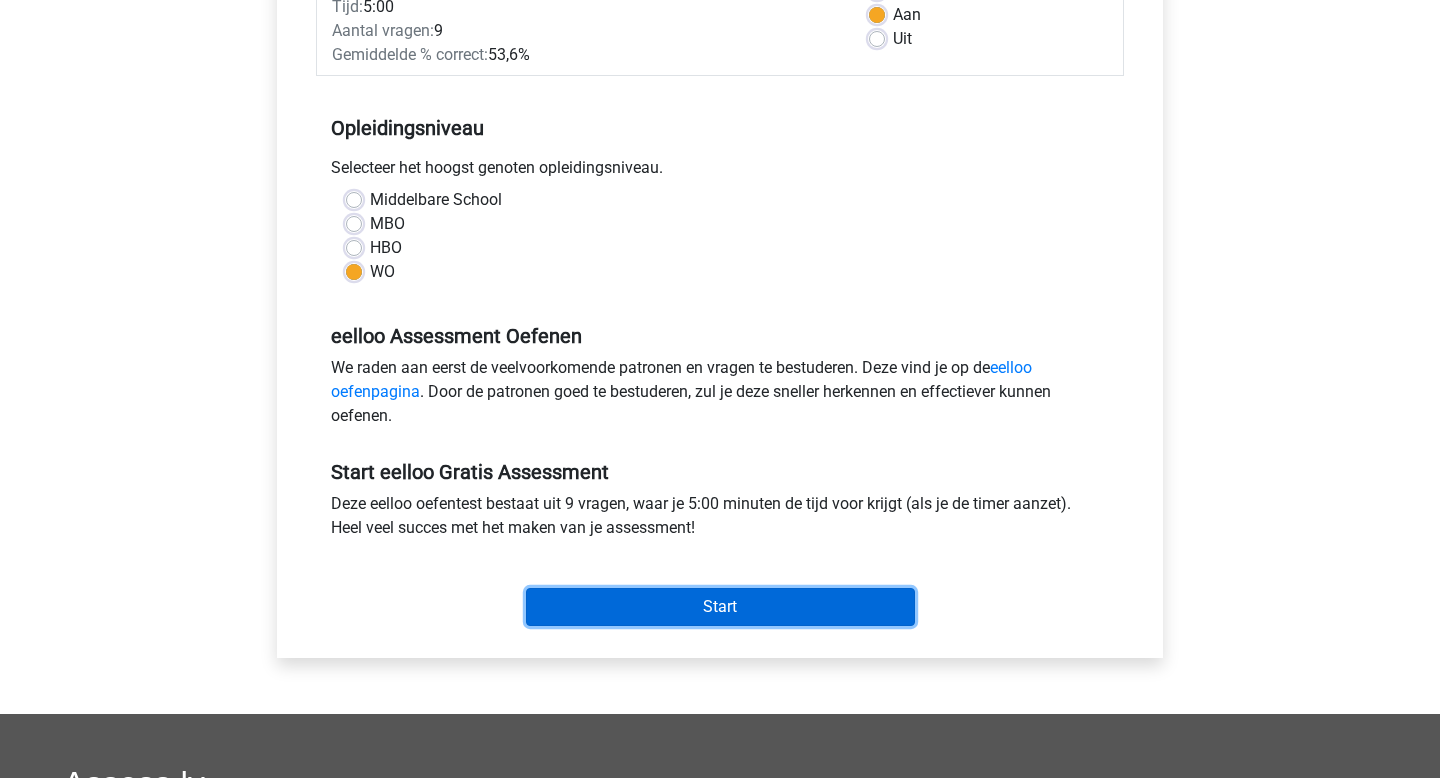 click on "Start" at bounding box center (720, 607) 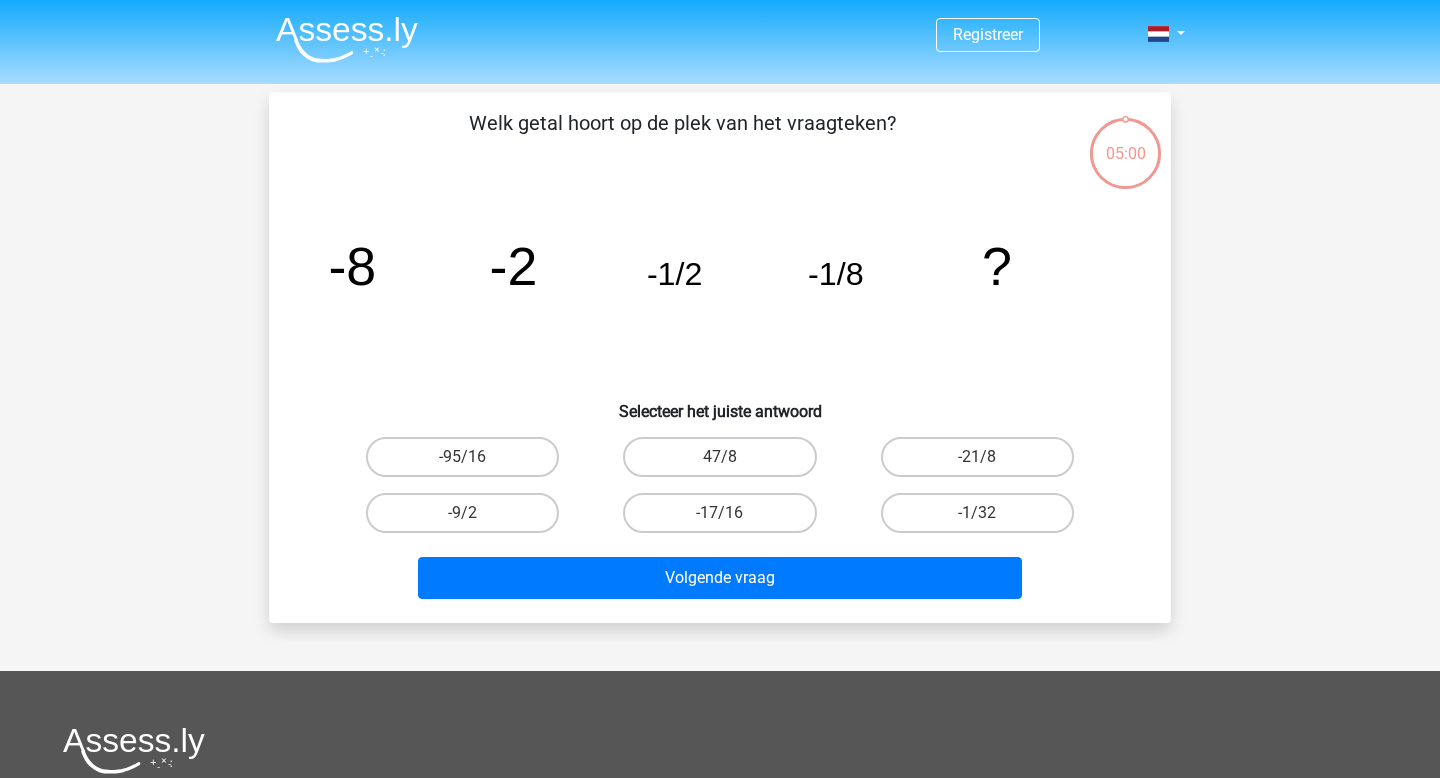 scroll, scrollTop: 0, scrollLeft: 0, axis: both 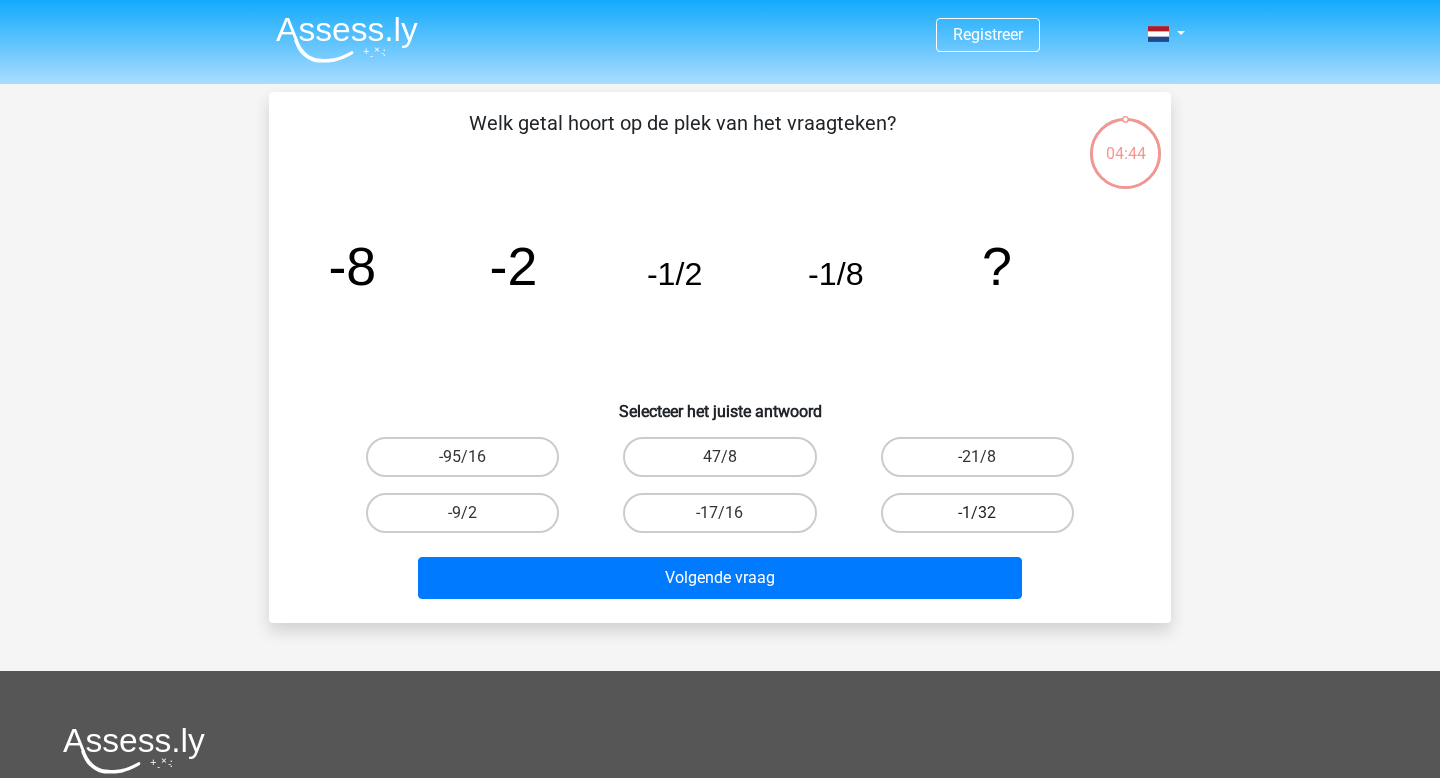 click on "-1/32" at bounding box center [977, 513] 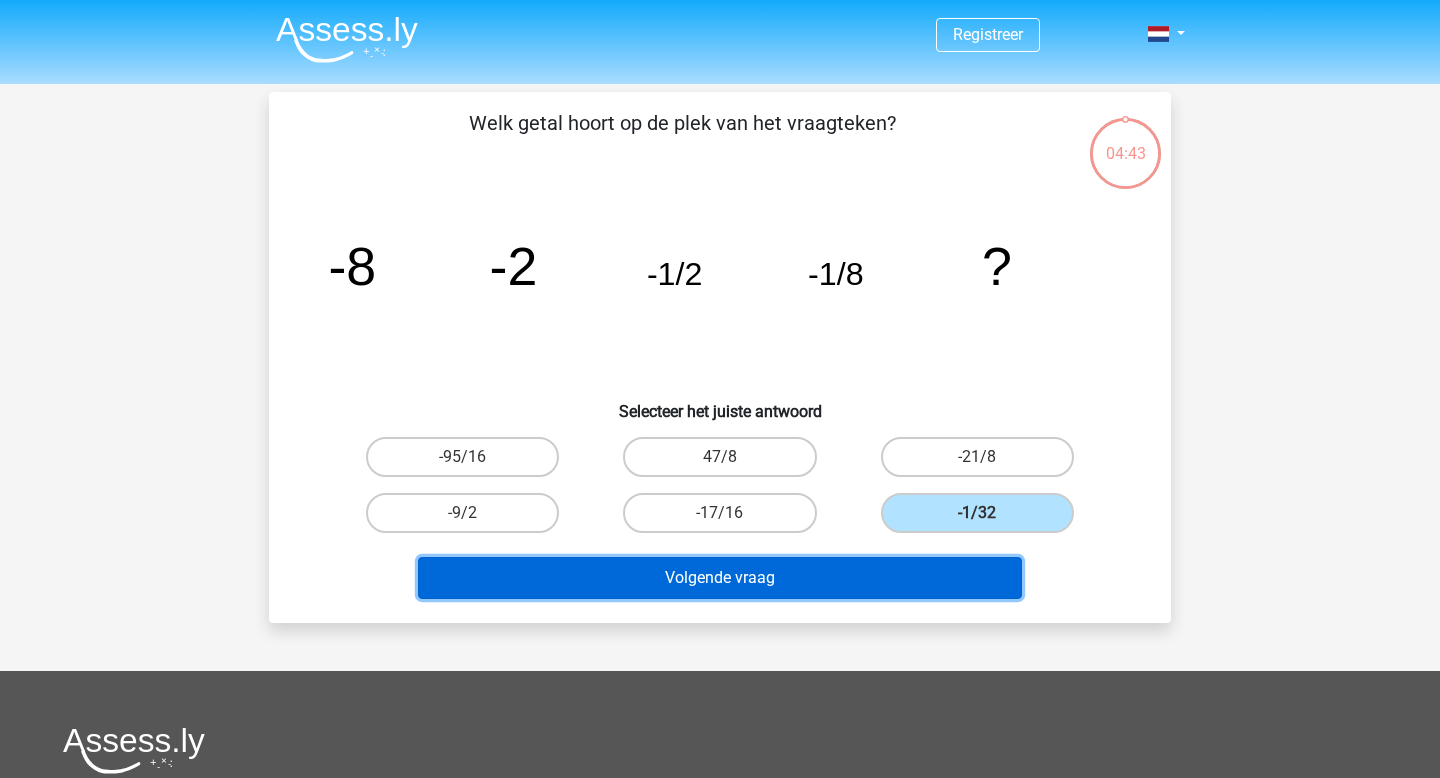 click on "Volgende vraag" at bounding box center (720, 578) 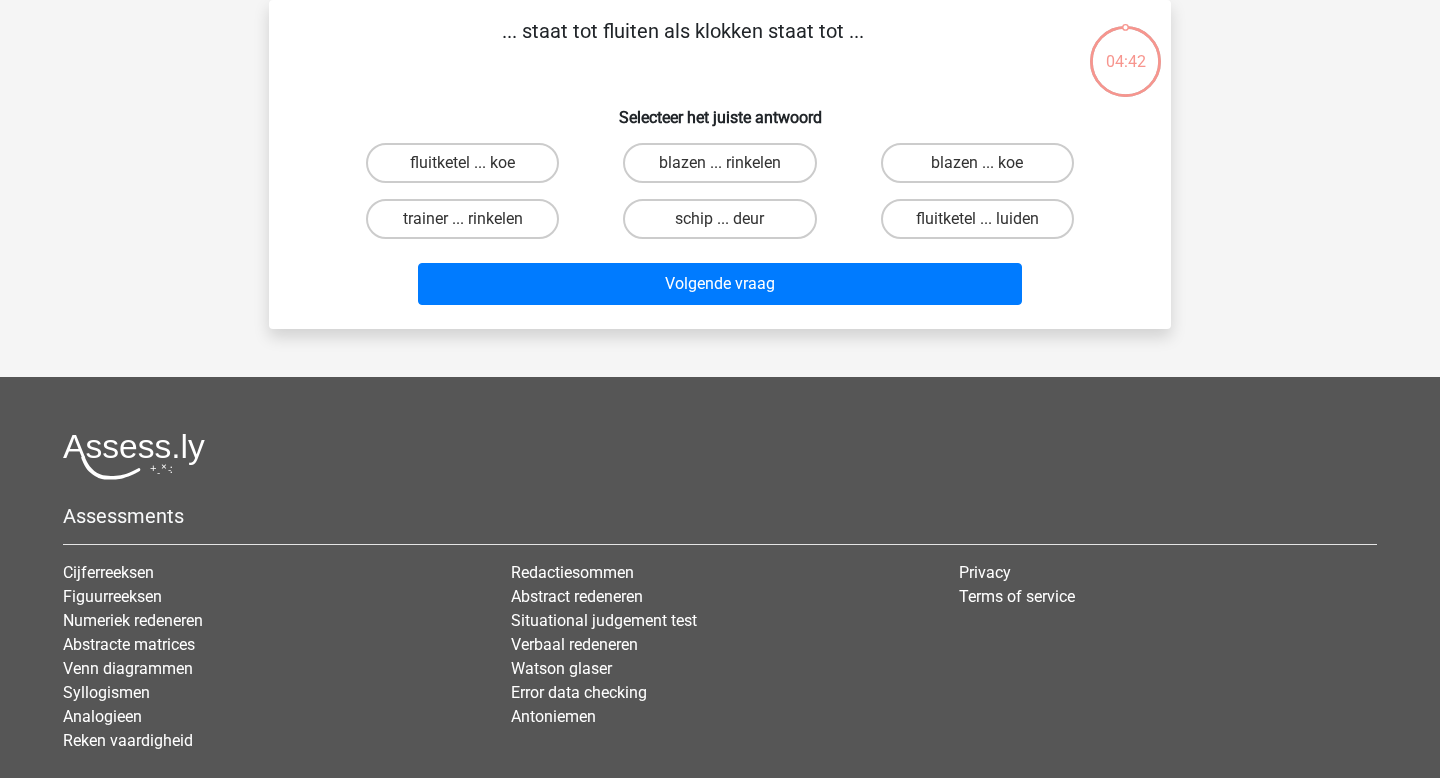 scroll, scrollTop: 0, scrollLeft: 0, axis: both 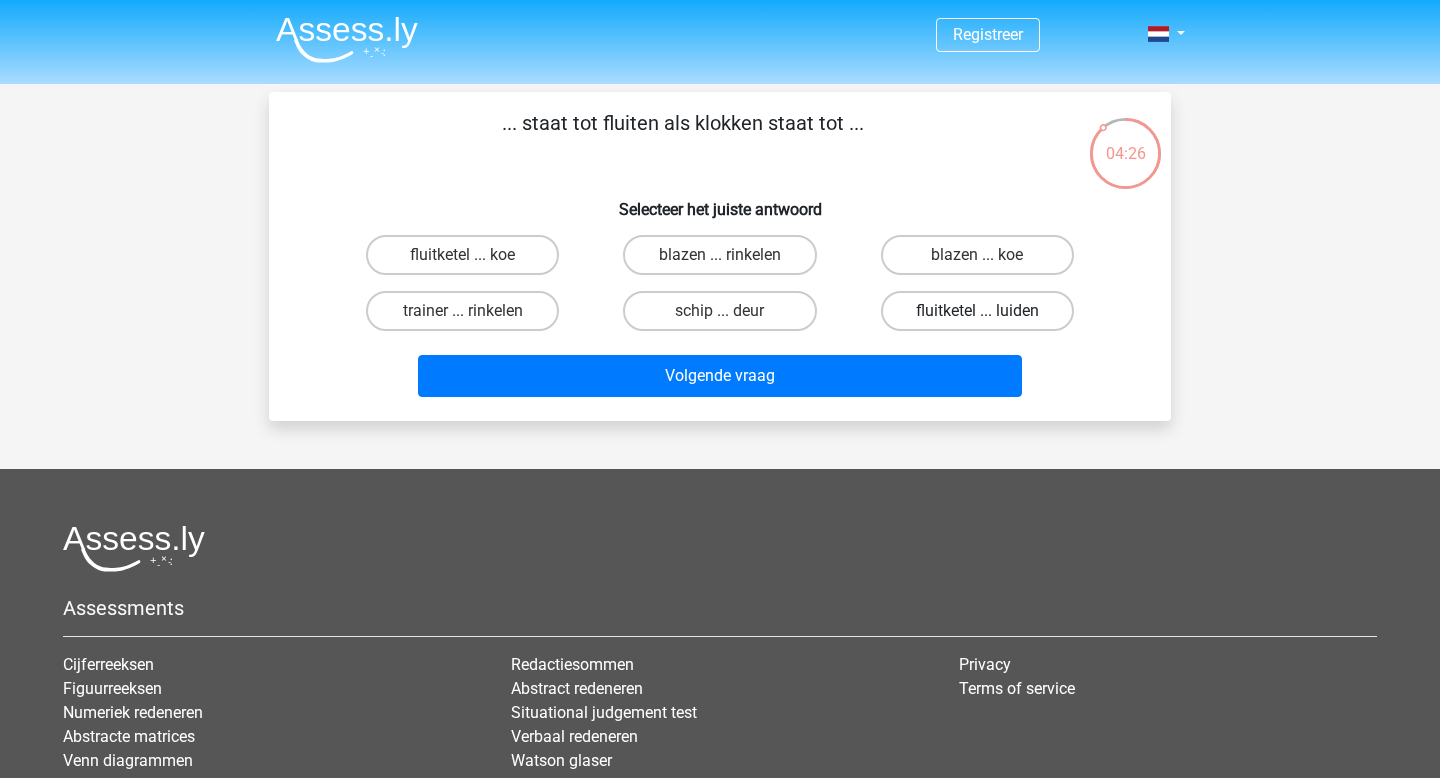 click on "fluitketel ... luiden" at bounding box center (977, 311) 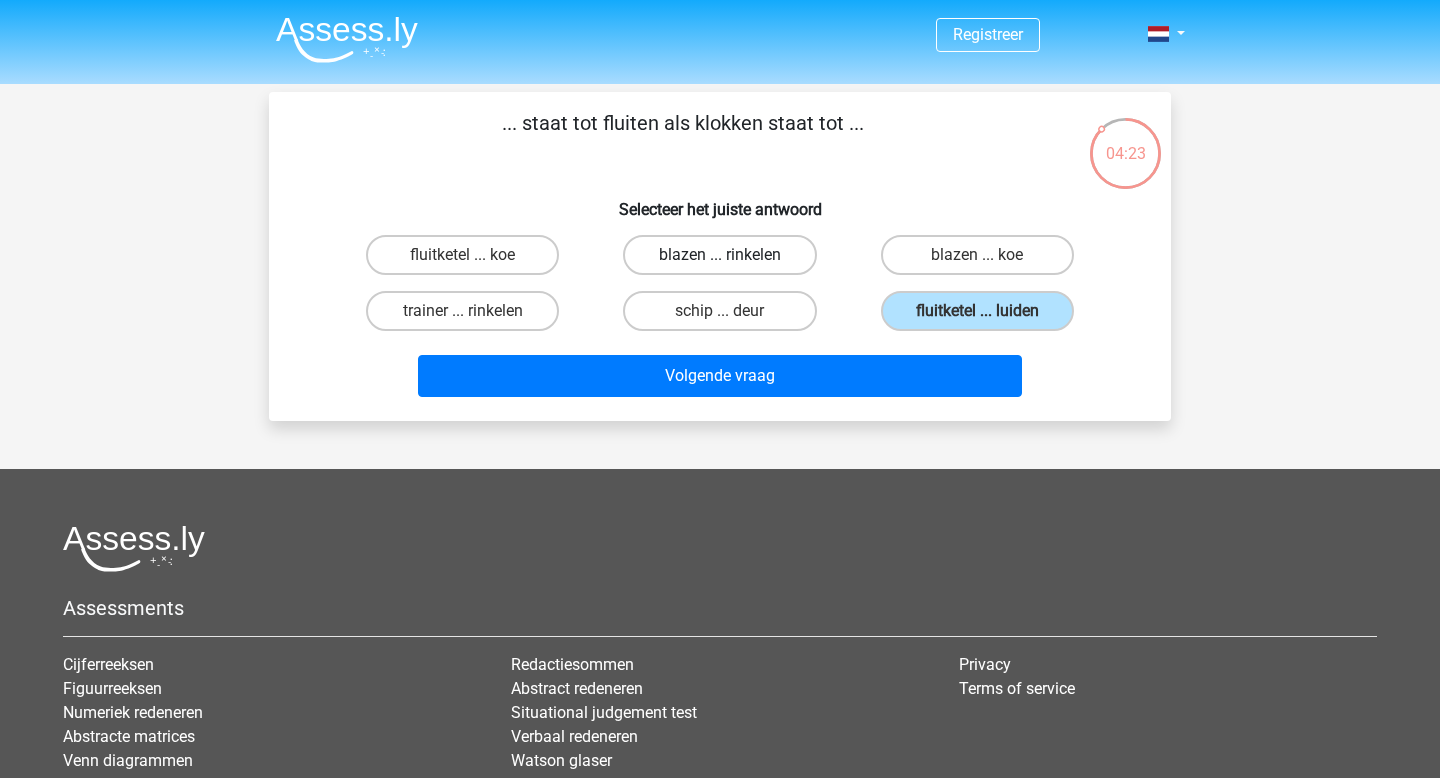 click on "blazen ... rinkelen" at bounding box center [719, 255] 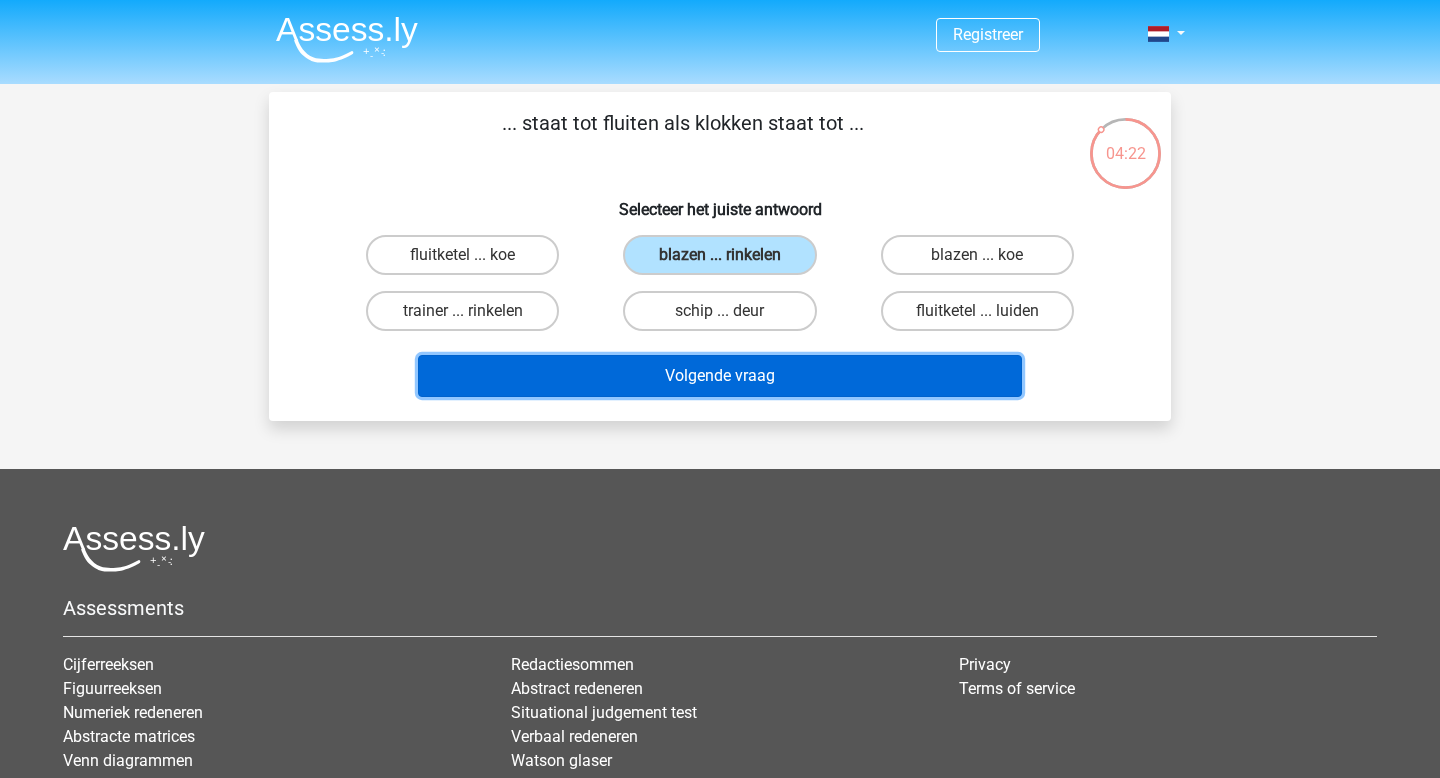 click on "Volgende vraag" at bounding box center [720, 376] 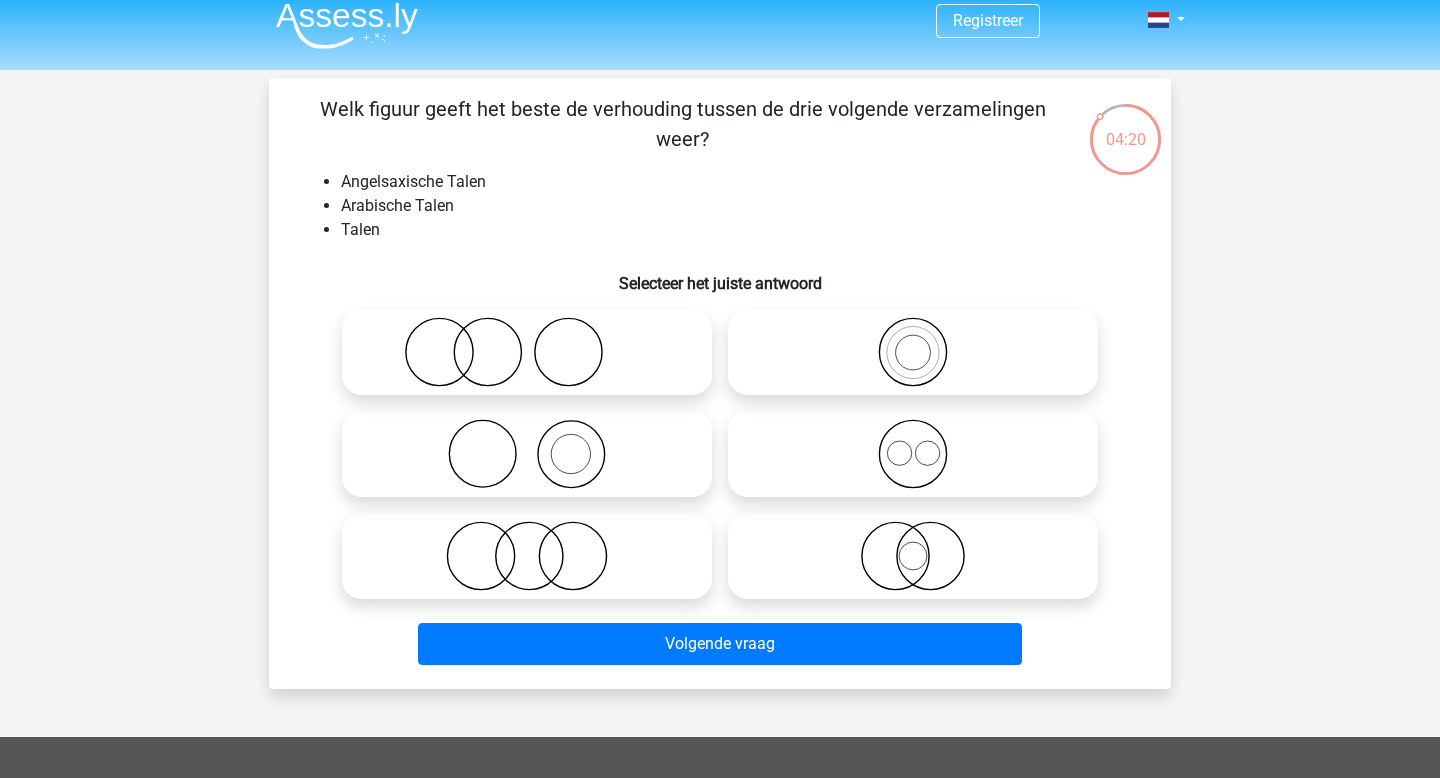 scroll, scrollTop: 0, scrollLeft: 0, axis: both 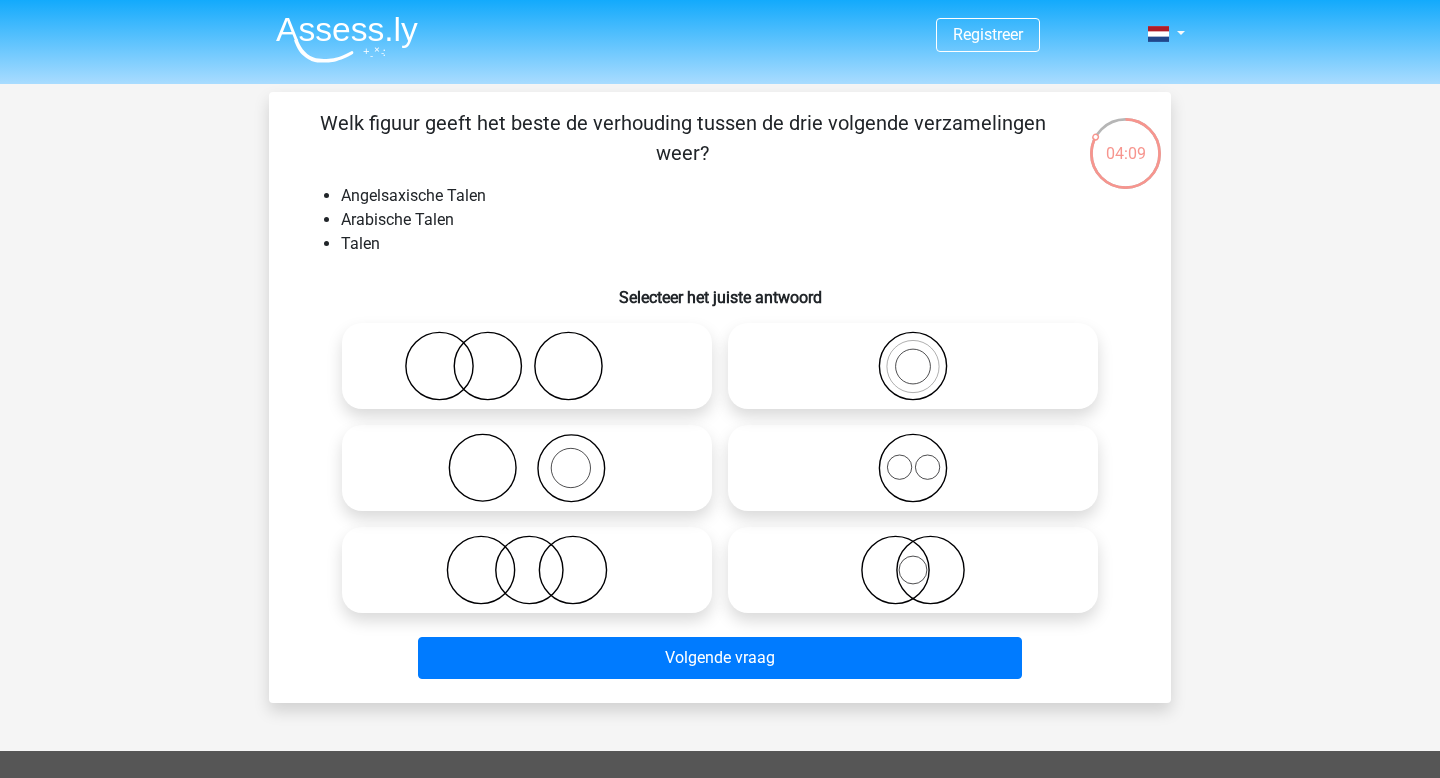 click 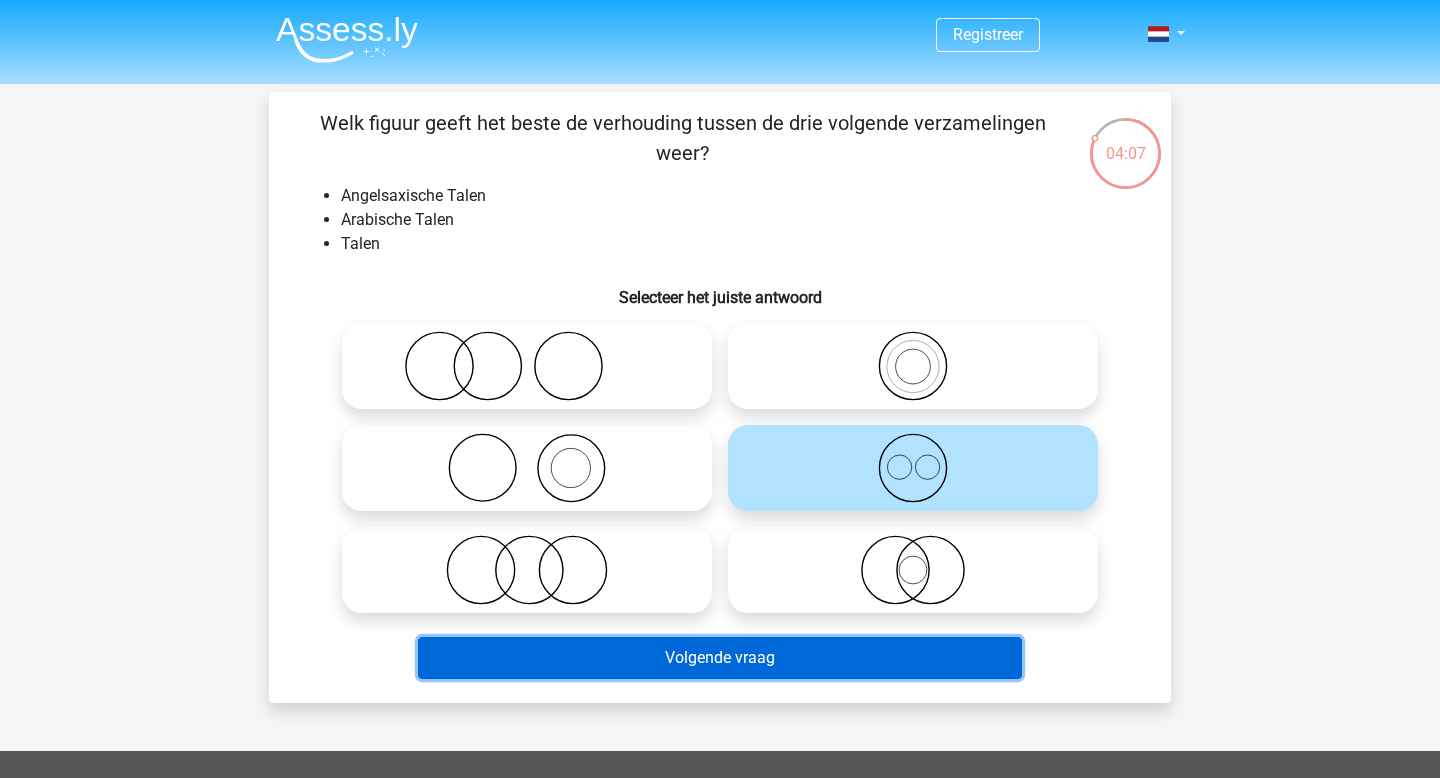 click on "Volgende vraag" at bounding box center (720, 658) 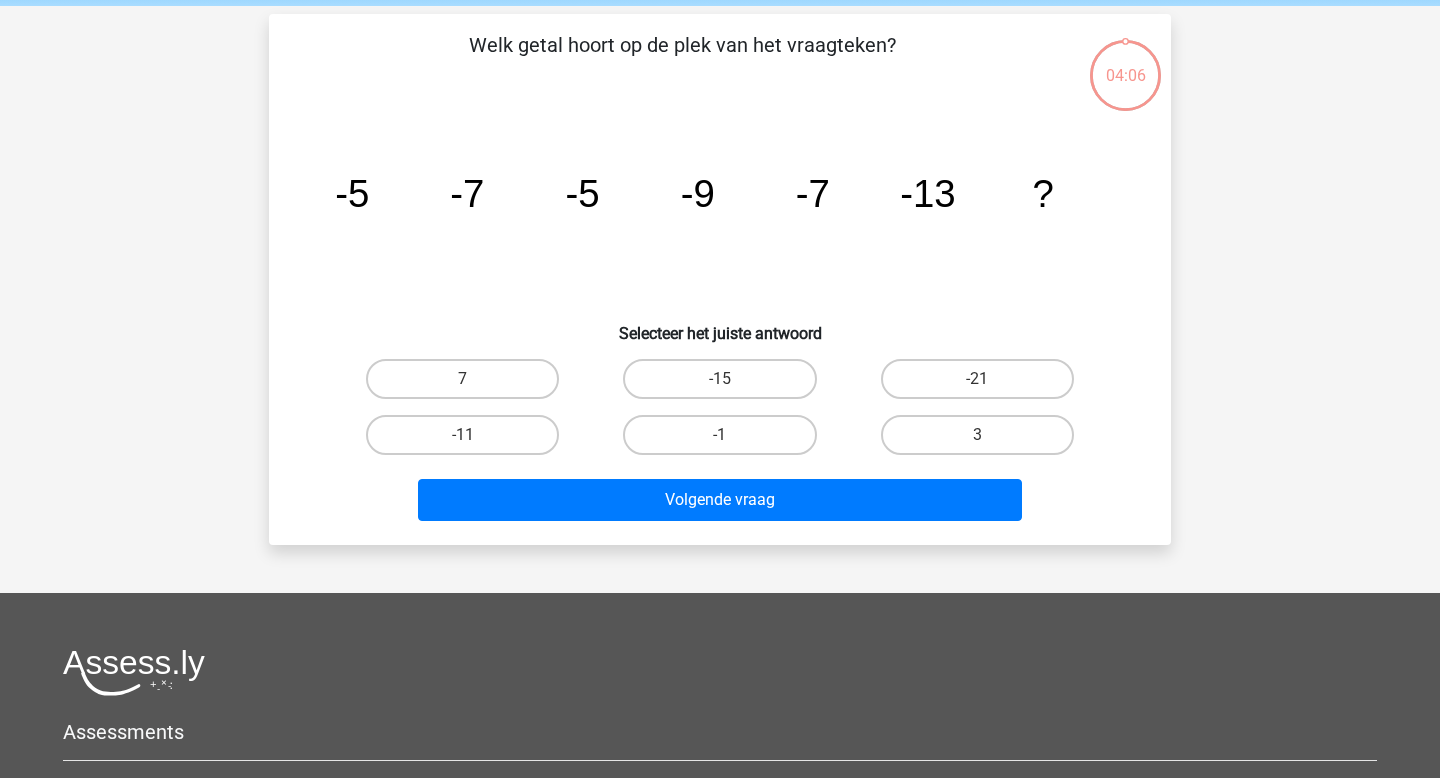 scroll, scrollTop: 92, scrollLeft: 0, axis: vertical 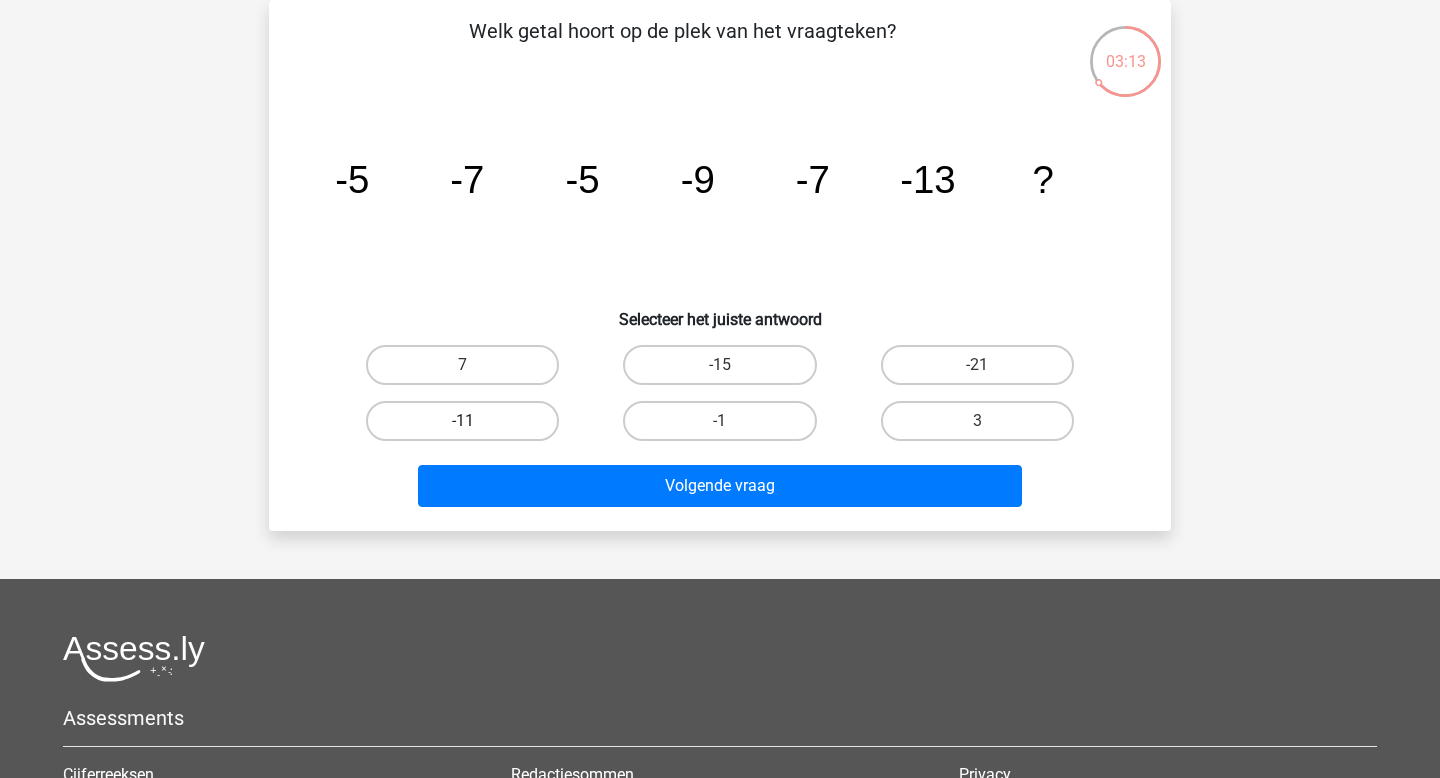 click on "-11" at bounding box center (462, 421) 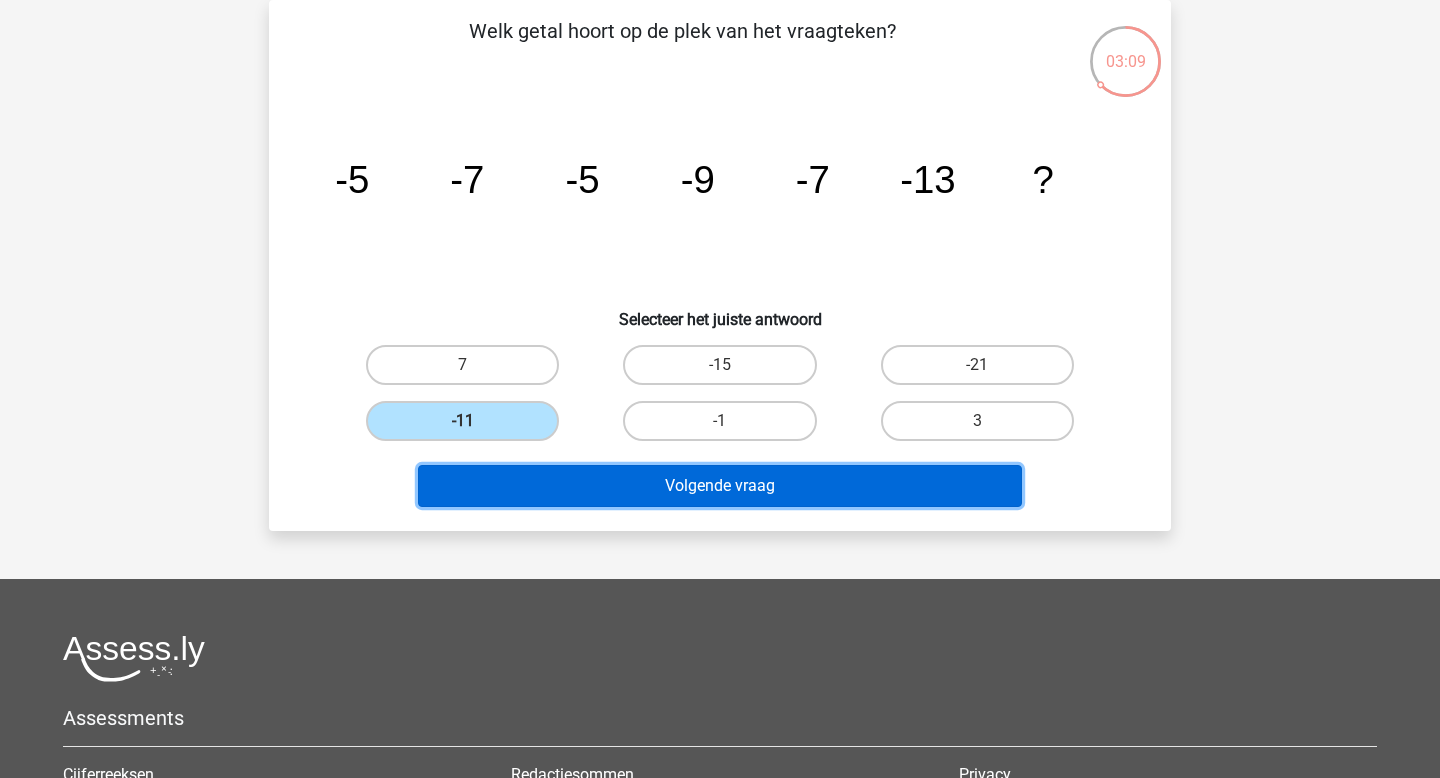 click on "Volgende vraag" at bounding box center (720, 486) 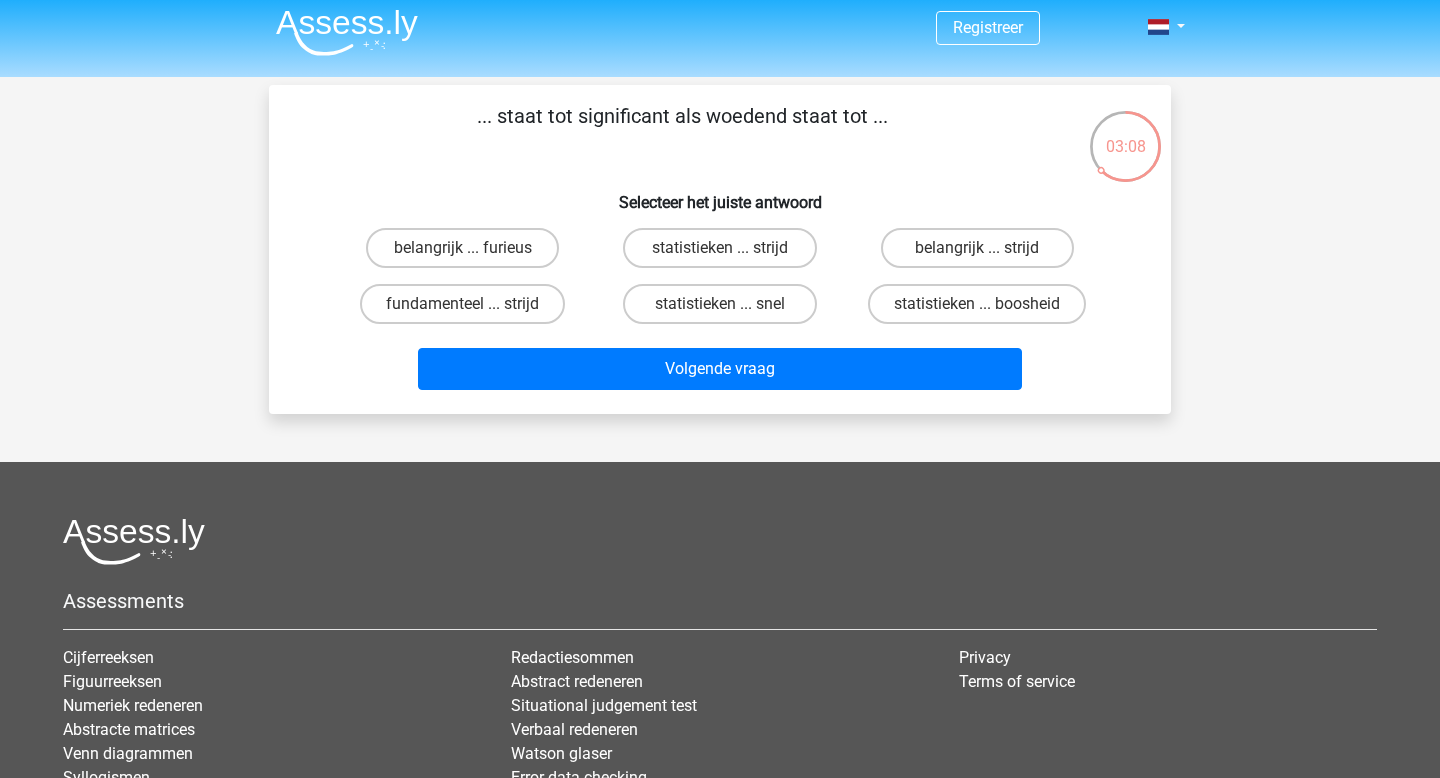 scroll, scrollTop: 0, scrollLeft: 0, axis: both 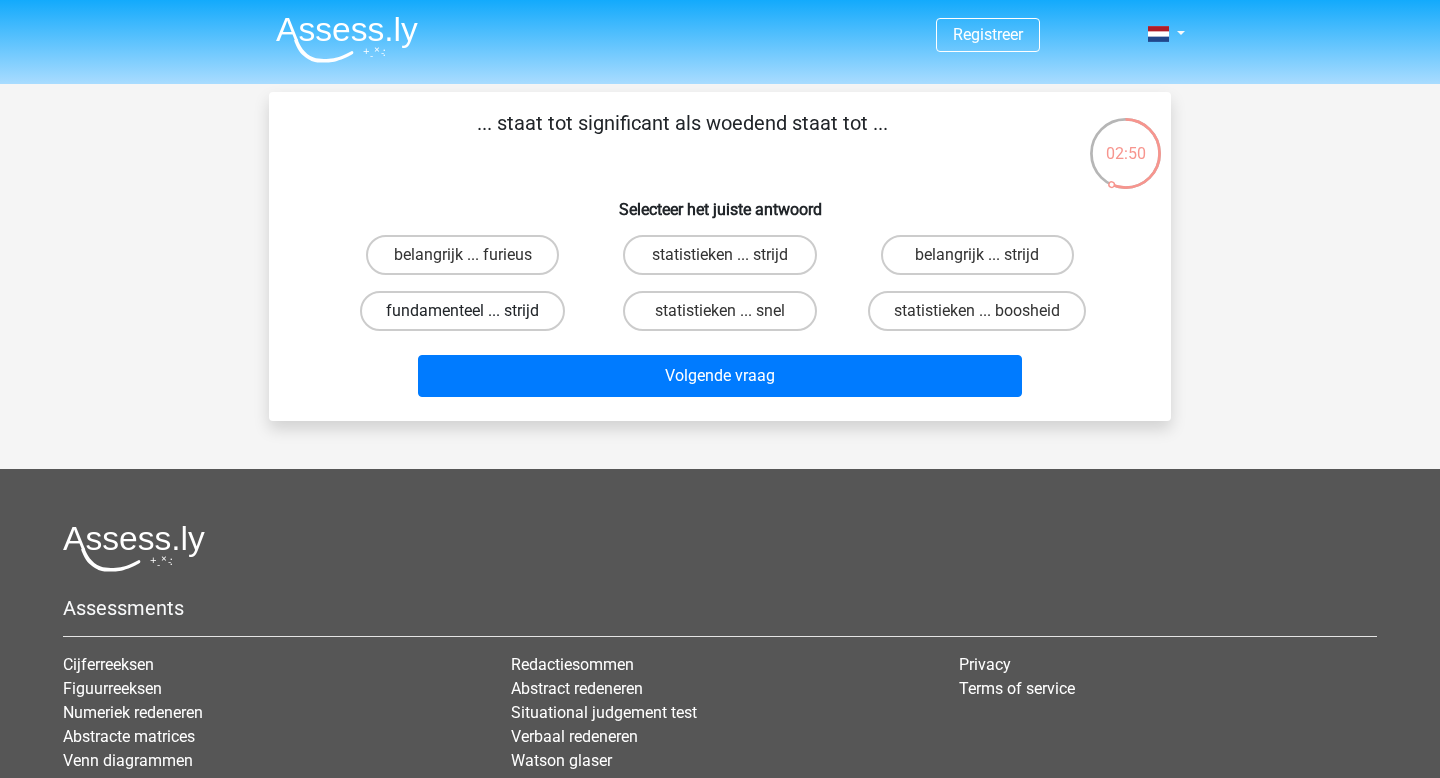 click on "fundamenteel ... strijd" at bounding box center [462, 311] 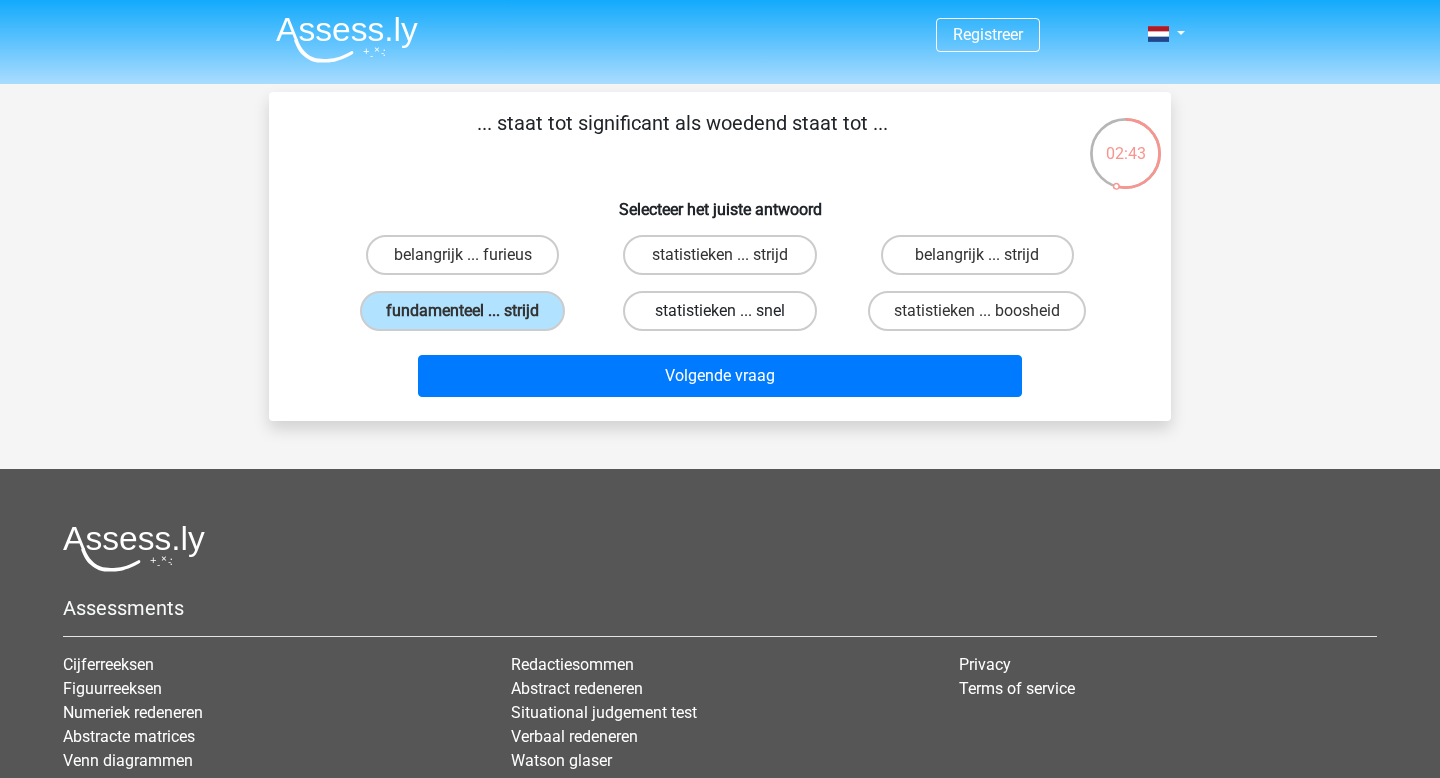 click on "statistieken ... snel" at bounding box center (719, 311) 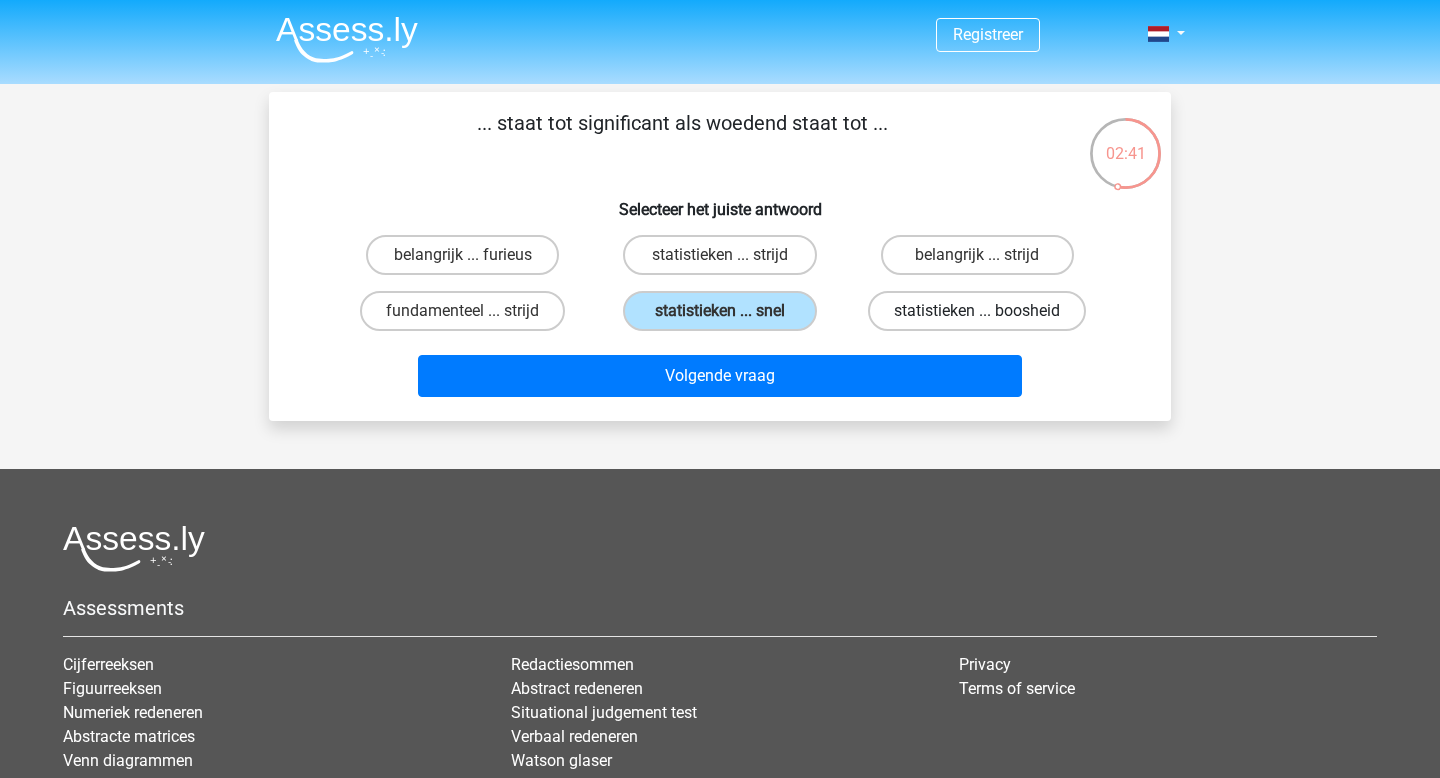 click on "statistieken ... boosheid" at bounding box center (977, 311) 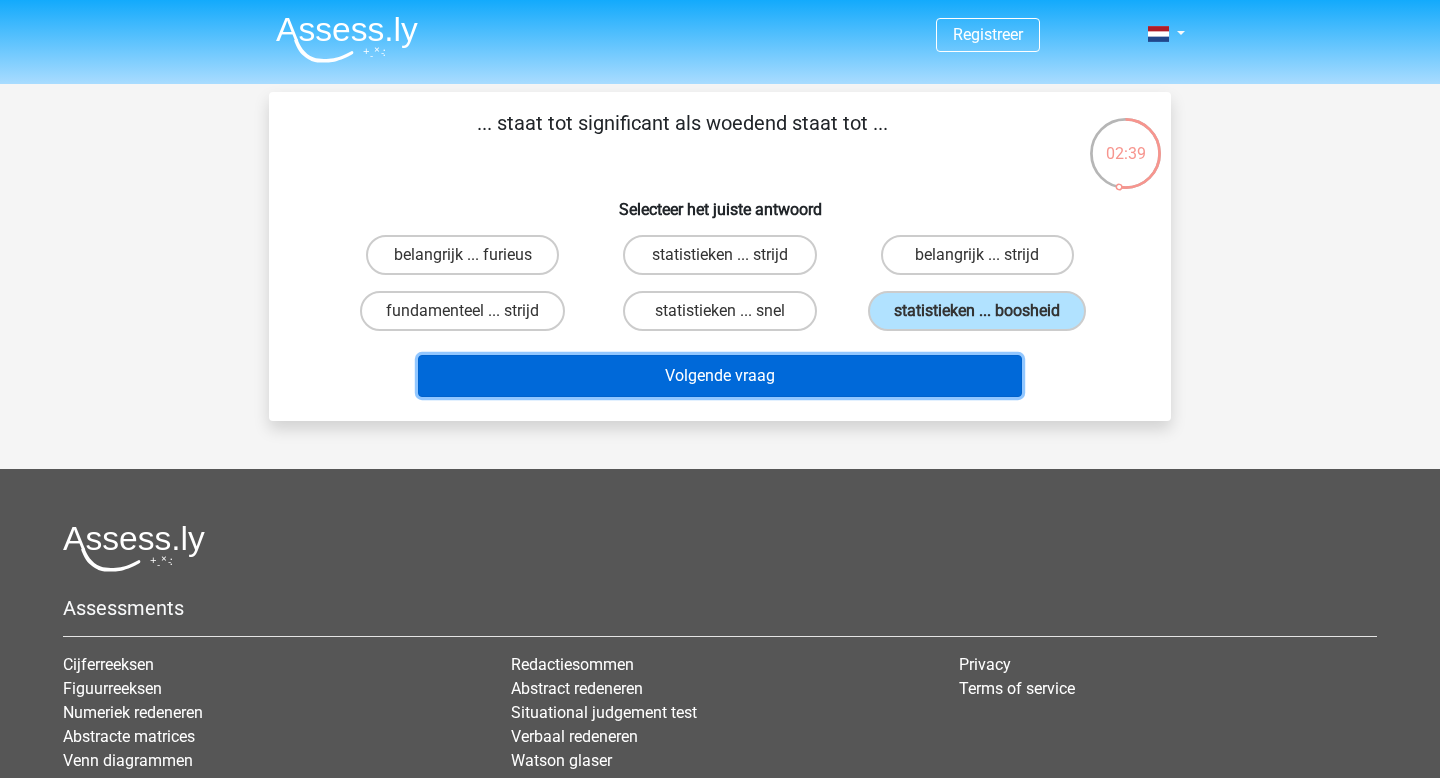 click on "Volgende vraag" at bounding box center [720, 376] 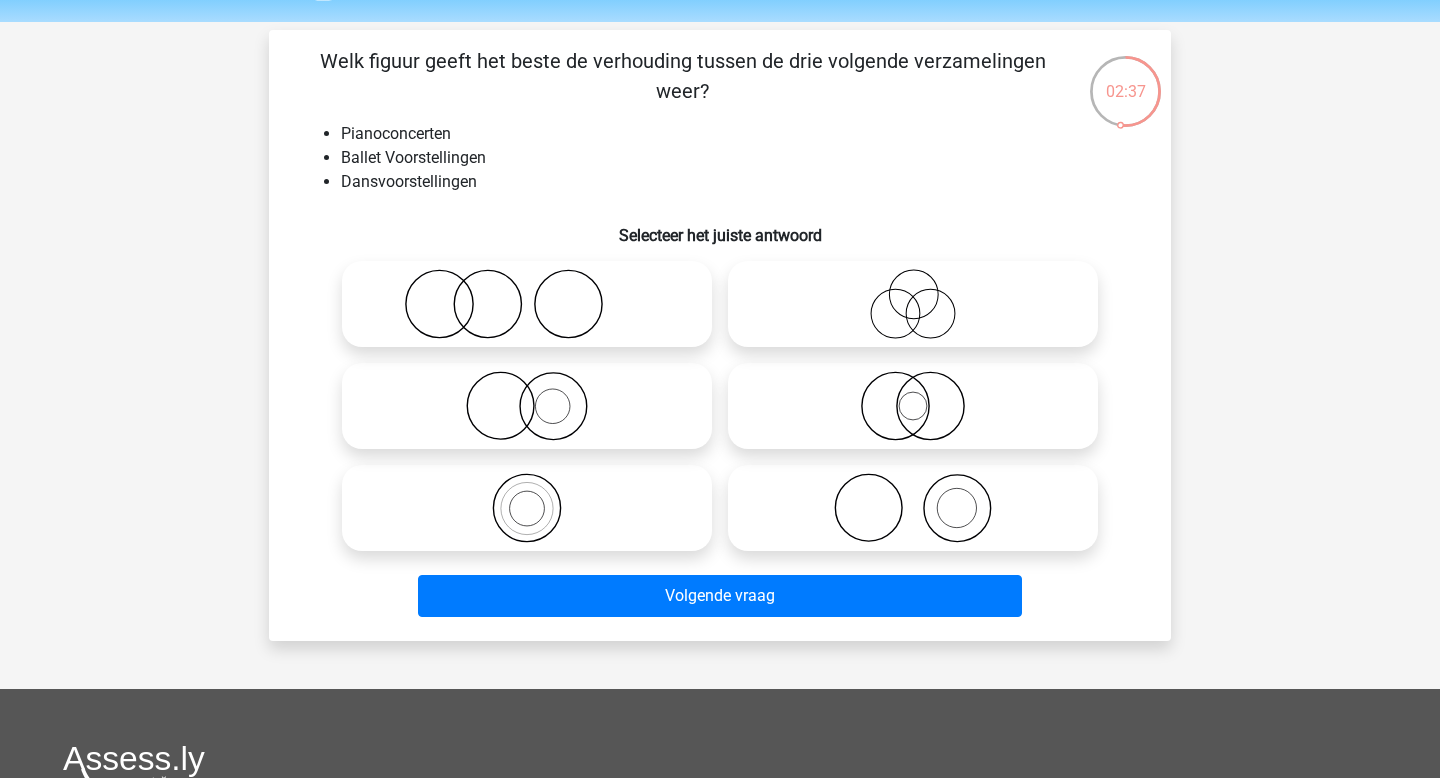 scroll, scrollTop: 58, scrollLeft: 0, axis: vertical 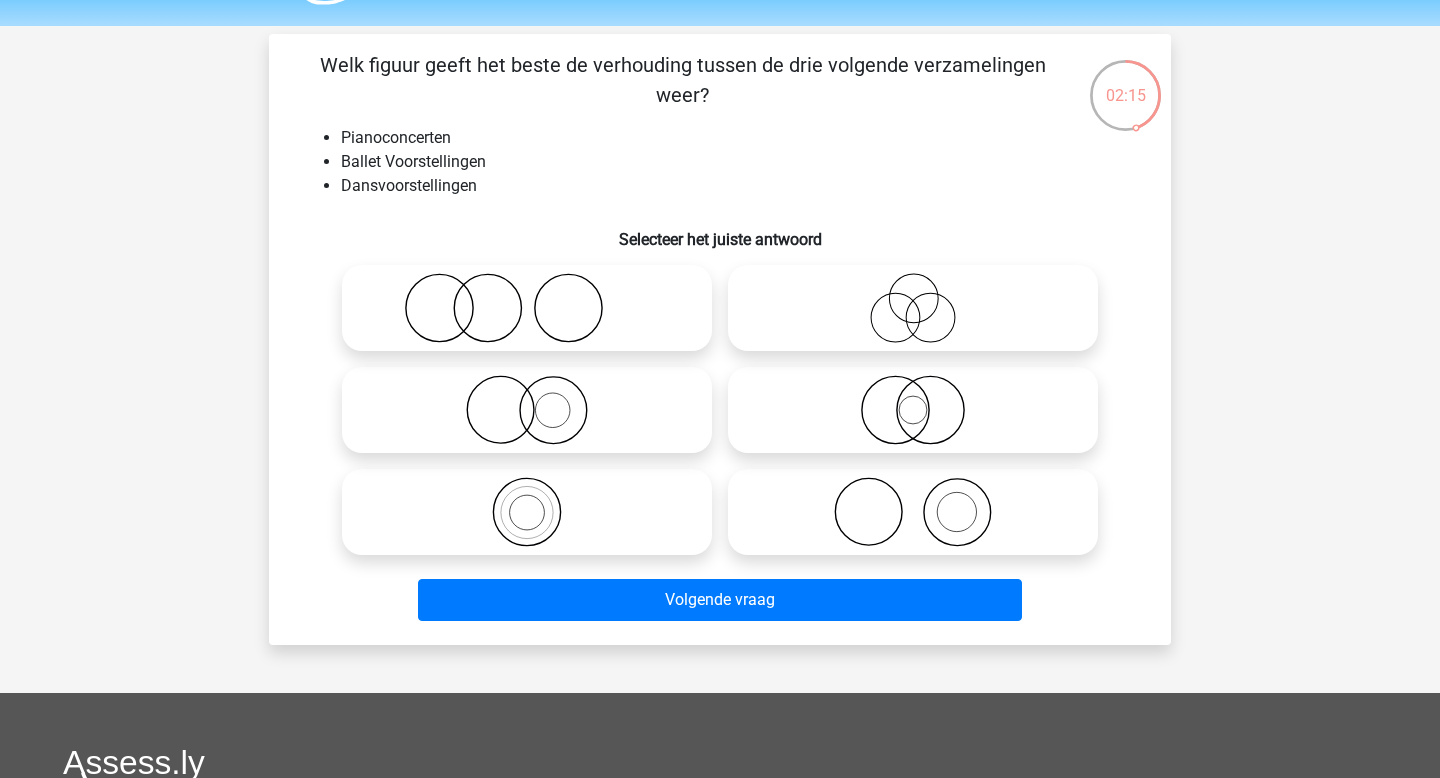 click 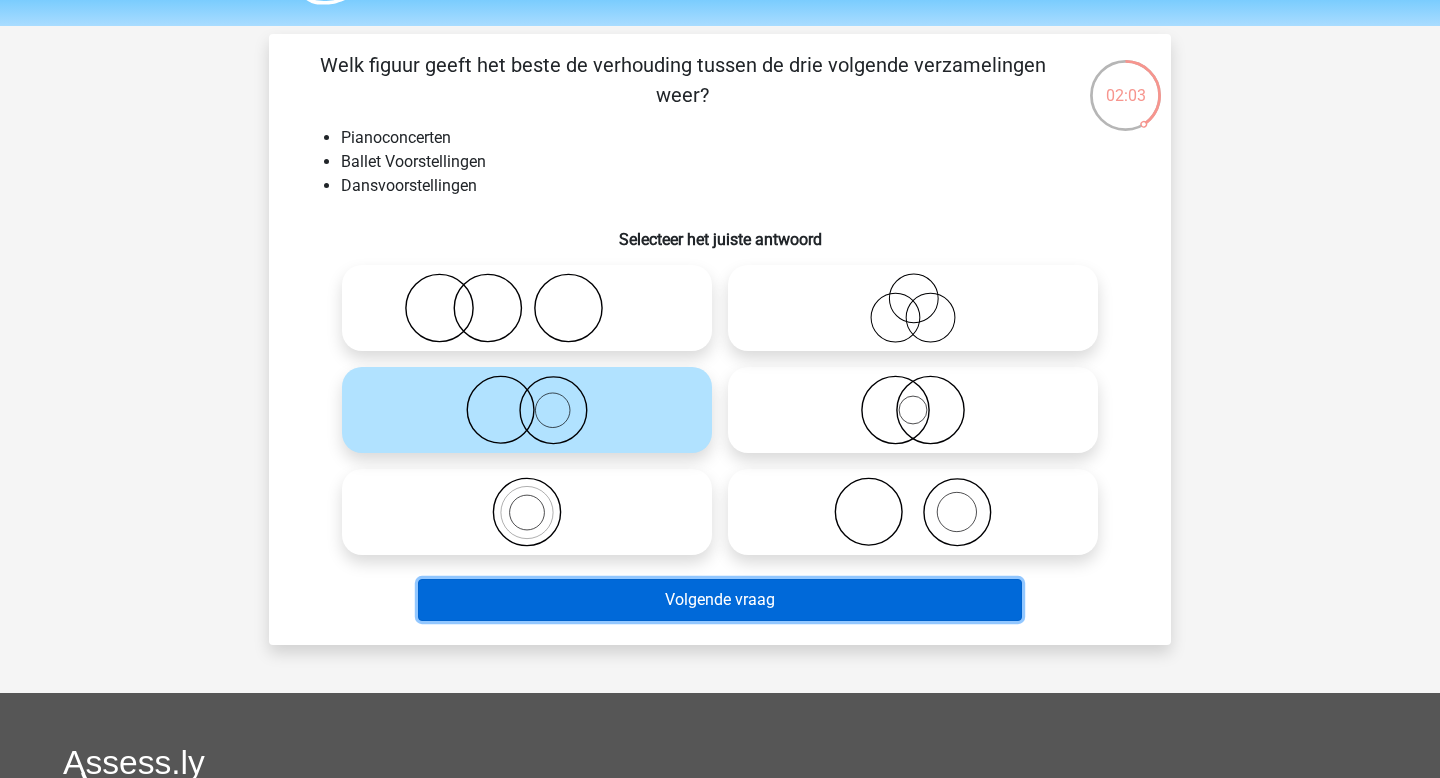 click on "Volgende vraag" at bounding box center (720, 600) 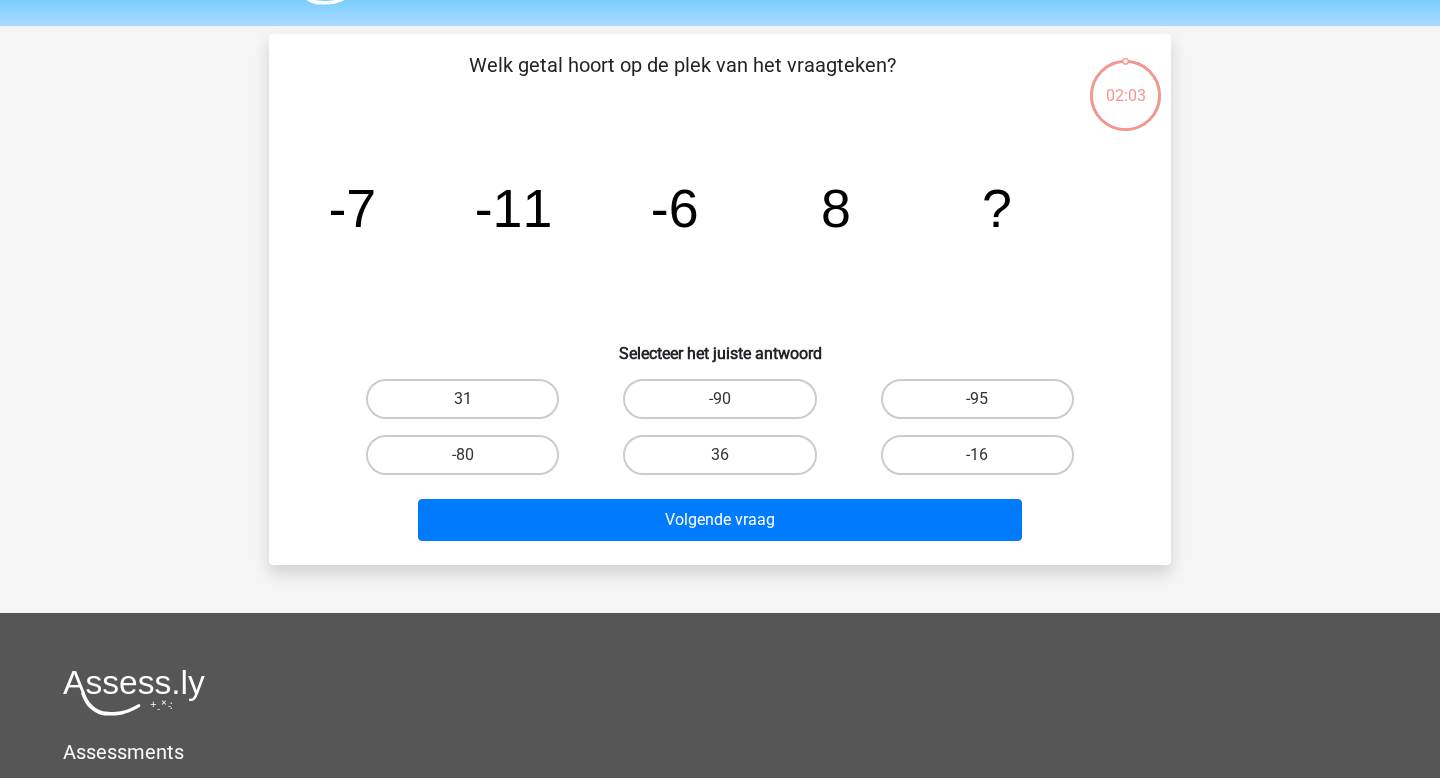 scroll, scrollTop: 92, scrollLeft: 0, axis: vertical 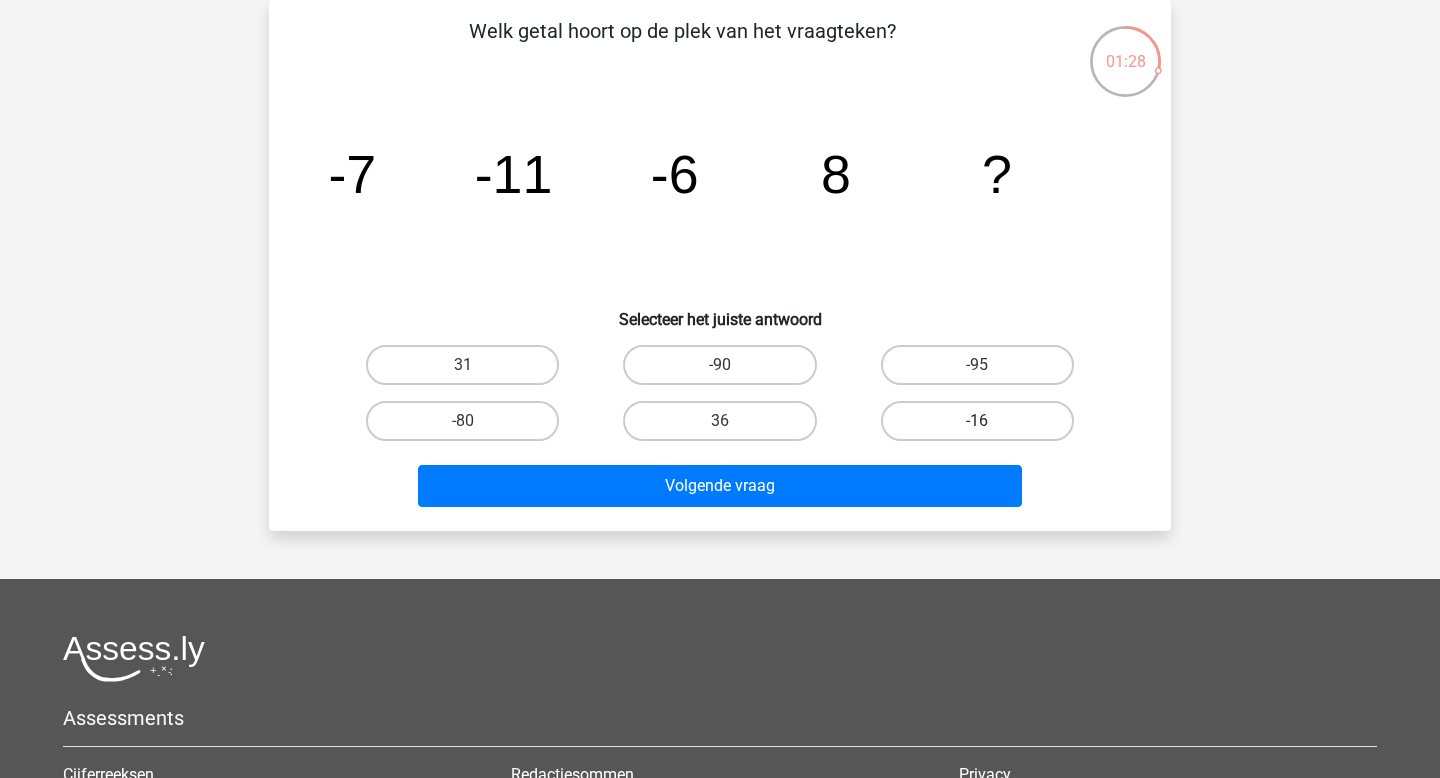 click on "-16" at bounding box center [977, 421] 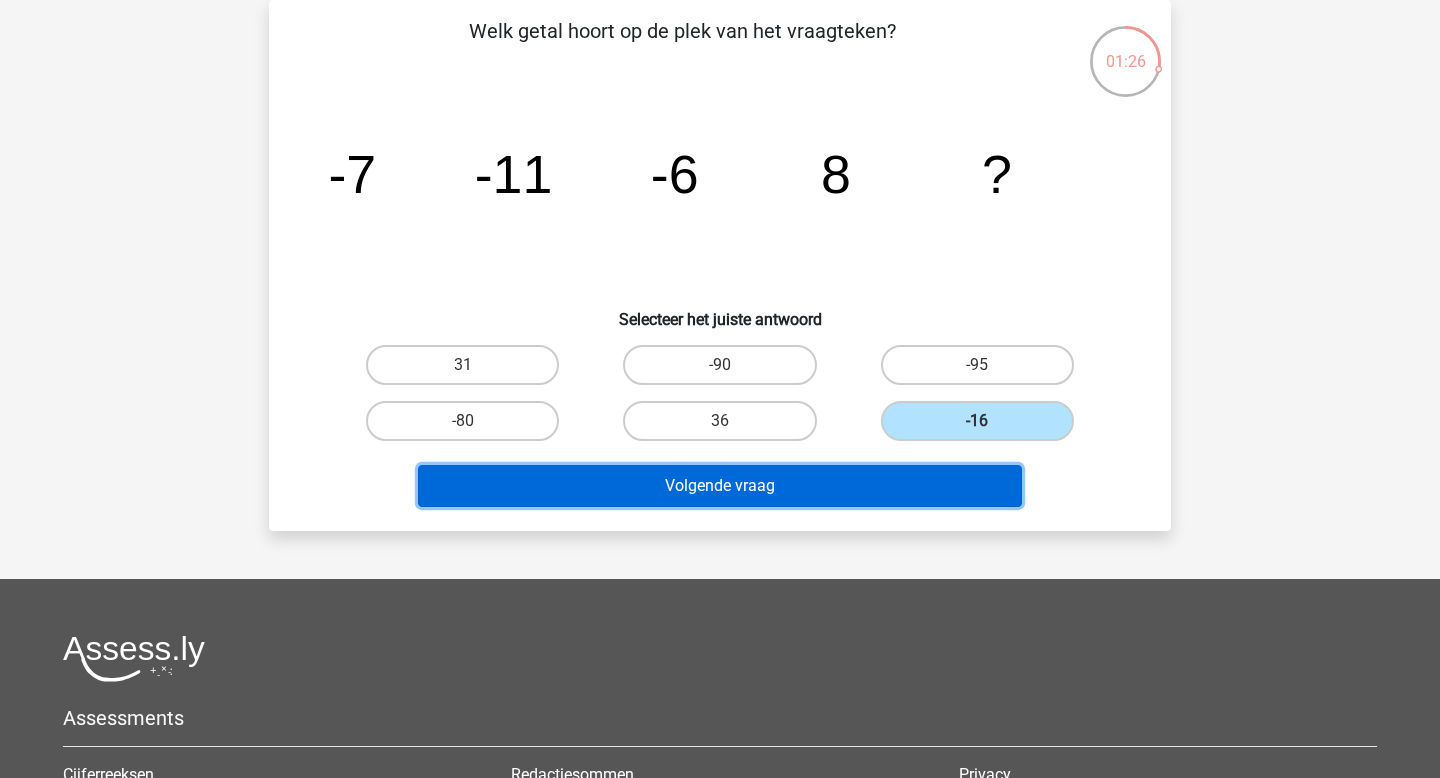 click on "Volgende vraag" at bounding box center [720, 486] 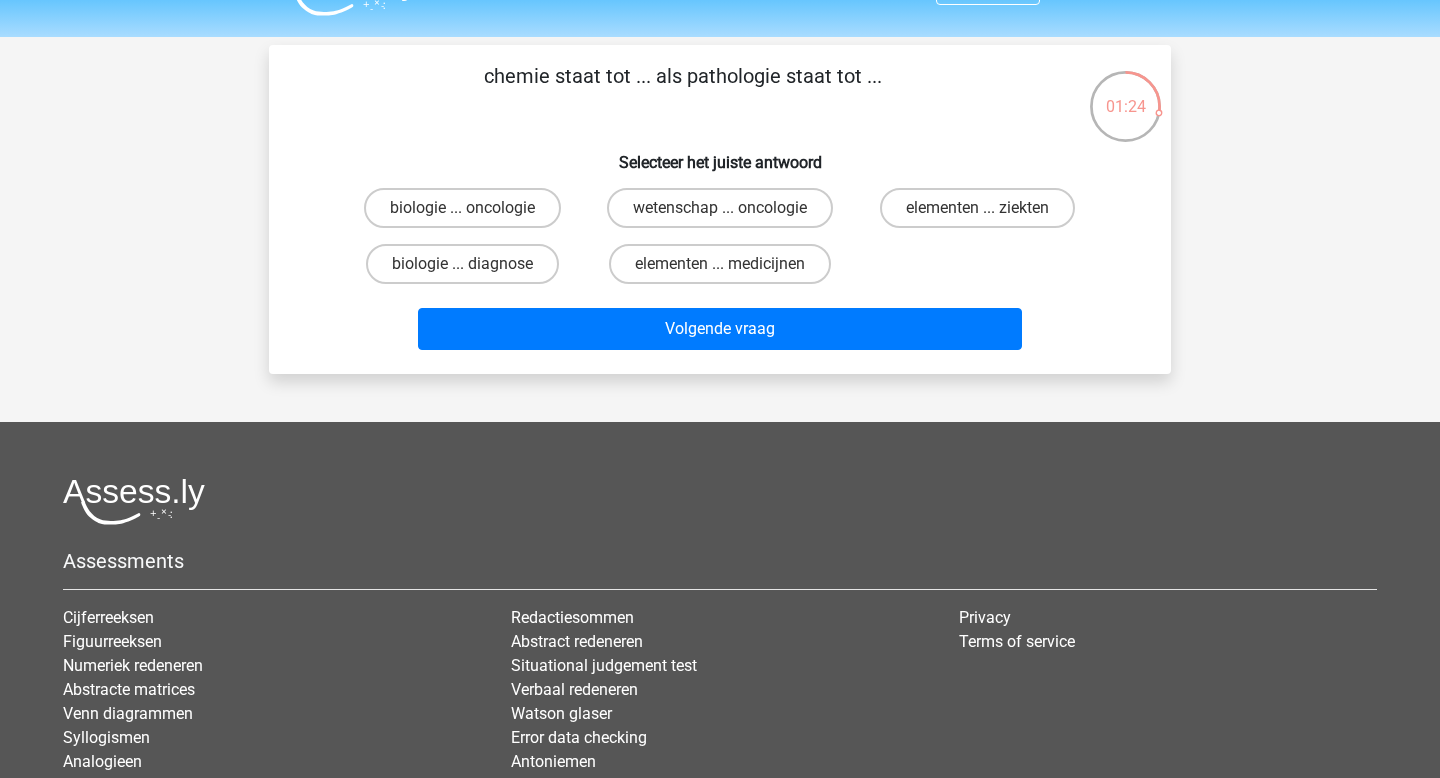 scroll, scrollTop: 43, scrollLeft: 0, axis: vertical 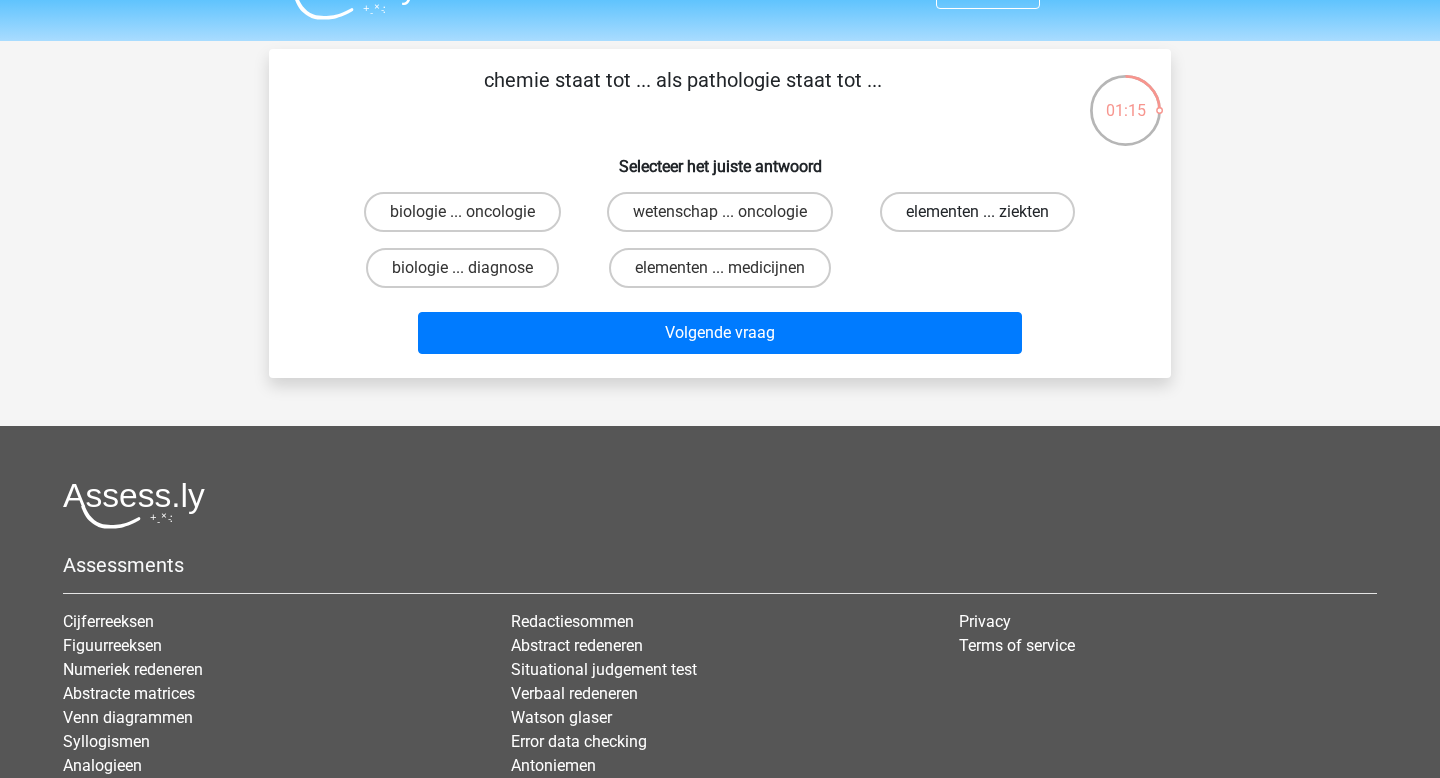 click on "elementen ... ziekten" at bounding box center [977, 212] 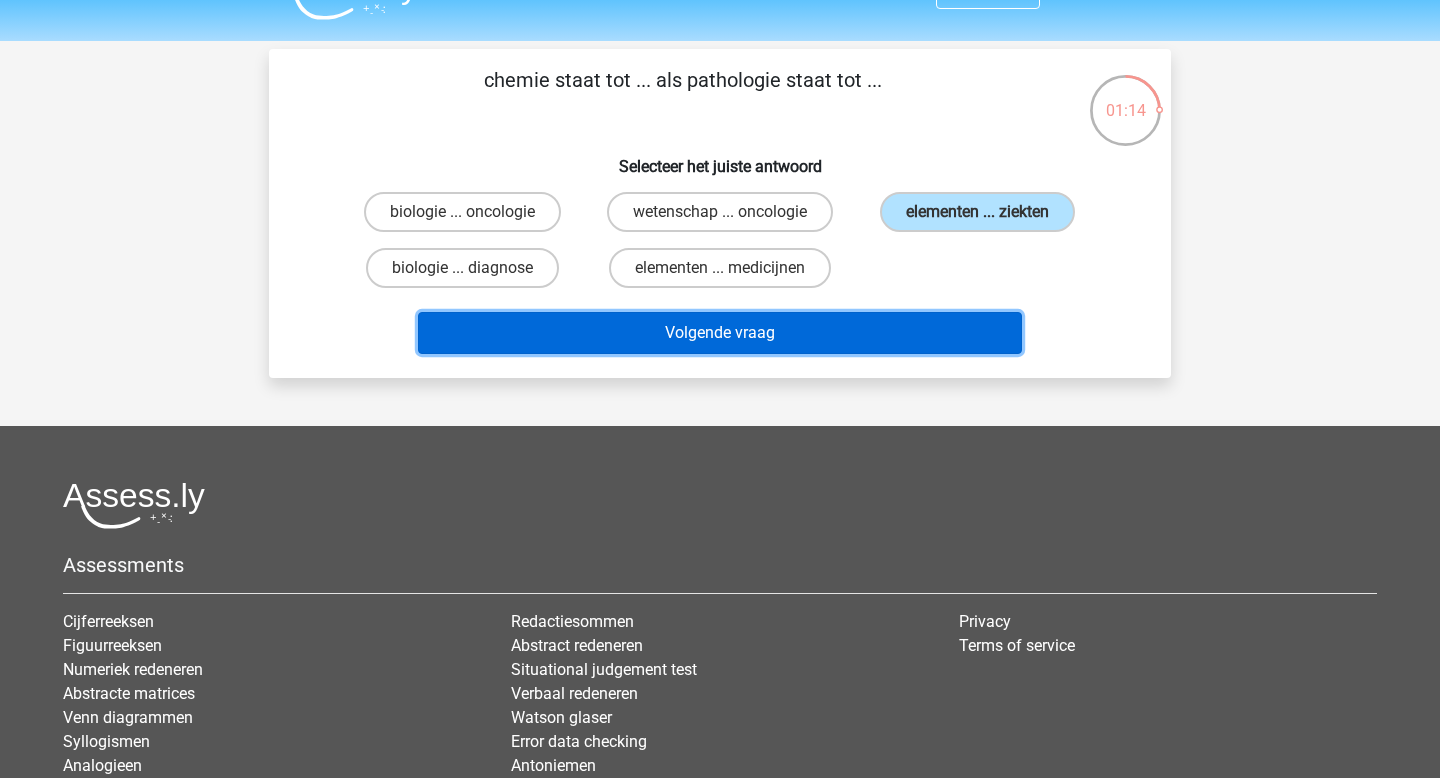 click on "Volgende vraag" at bounding box center [720, 333] 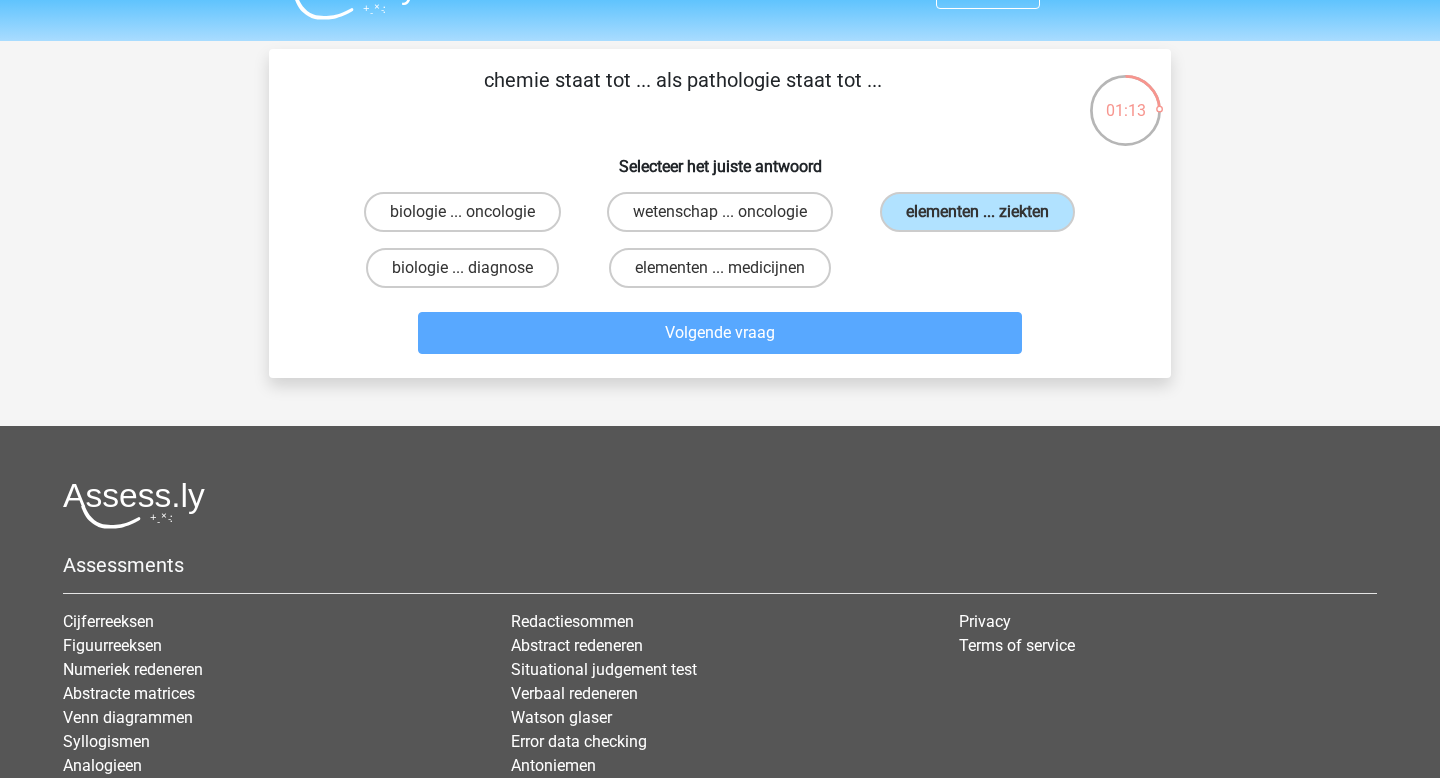 scroll, scrollTop: 92, scrollLeft: 0, axis: vertical 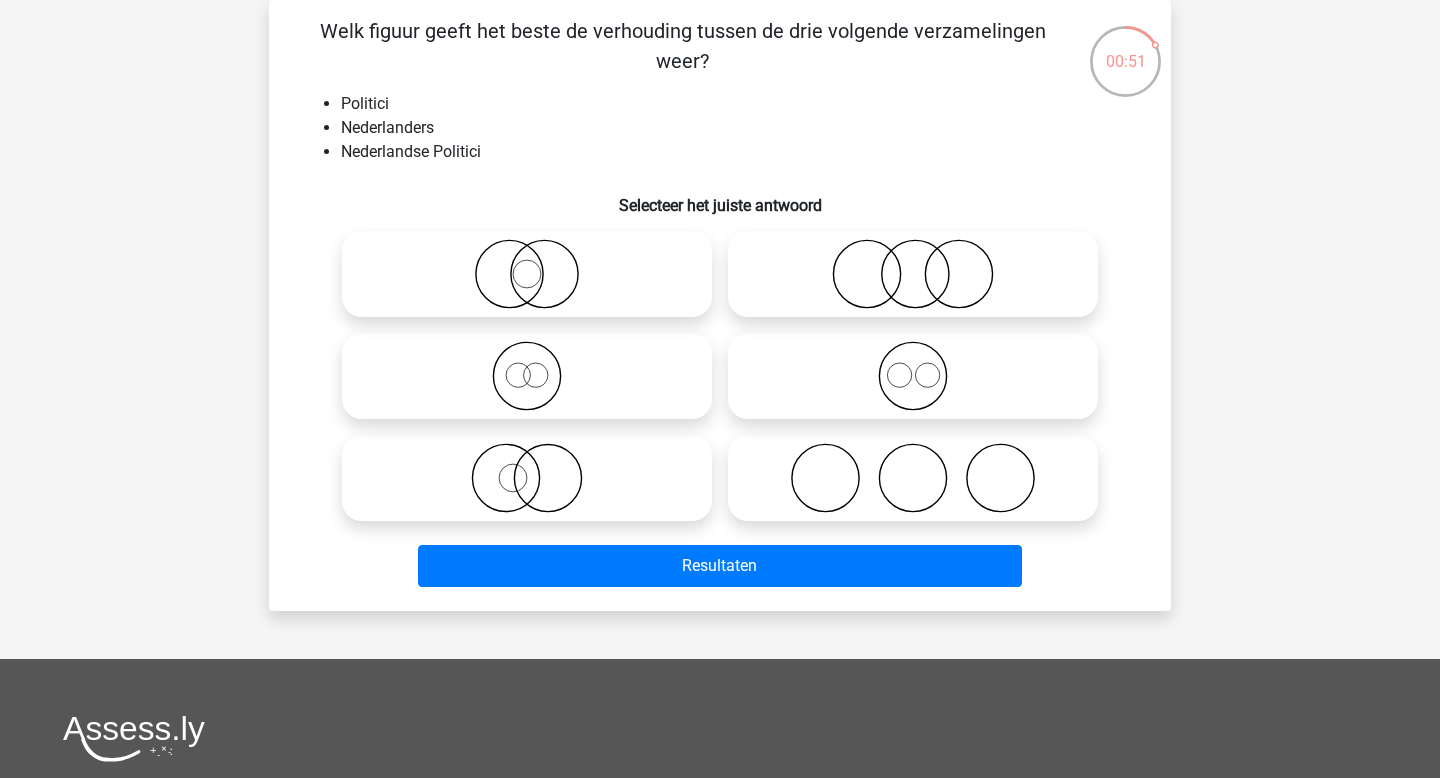 click 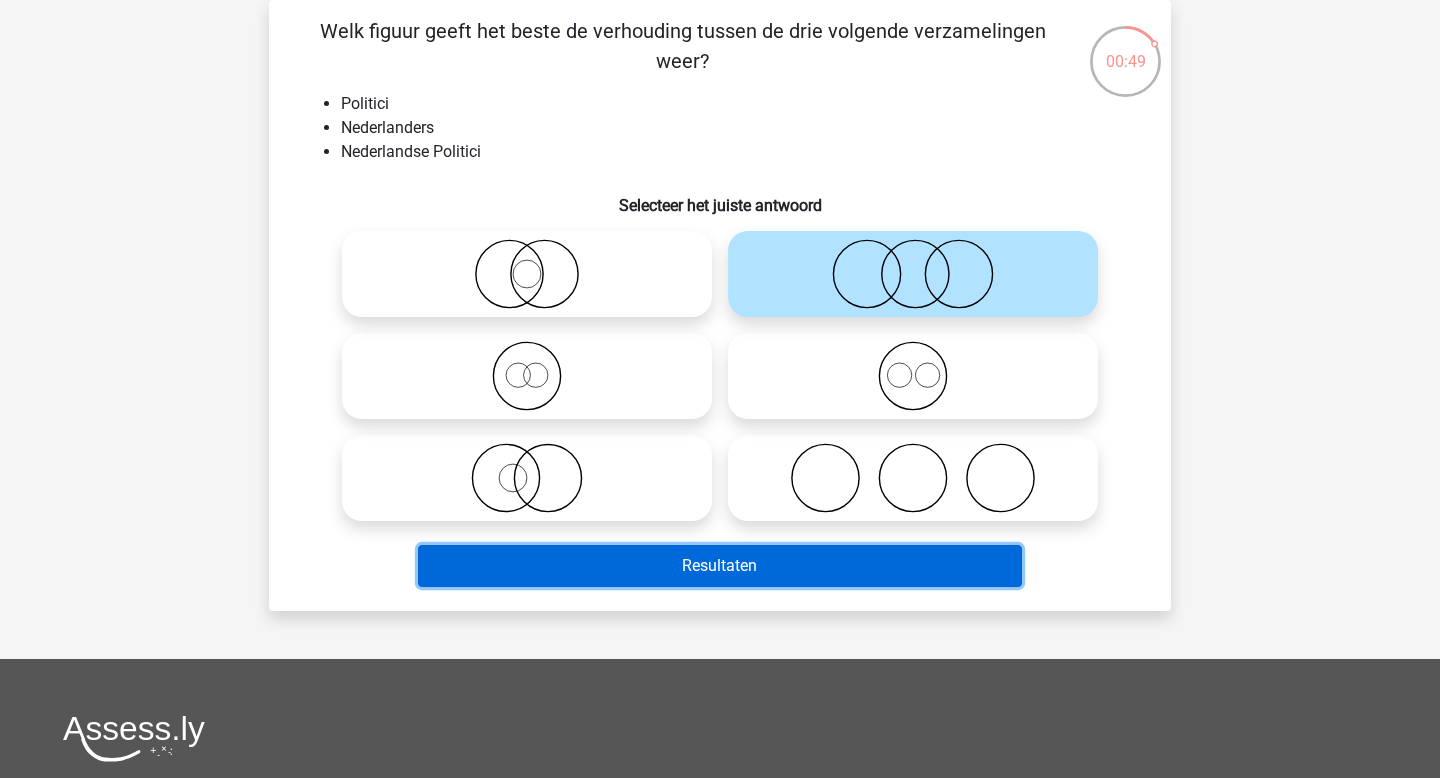 click on "Resultaten" at bounding box center [720, 566] 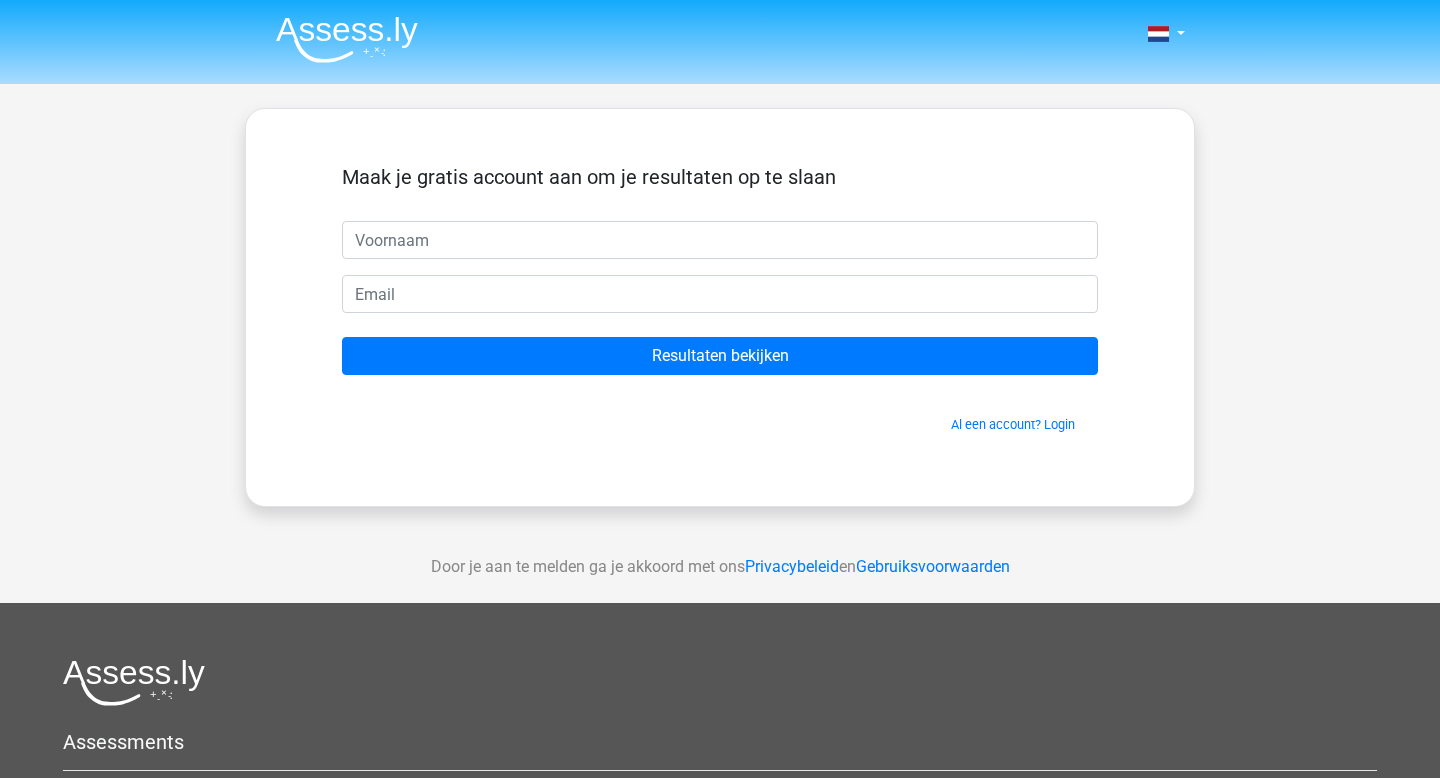 scroll, scrollTop: 0, scrollLeft: 0, axis: both 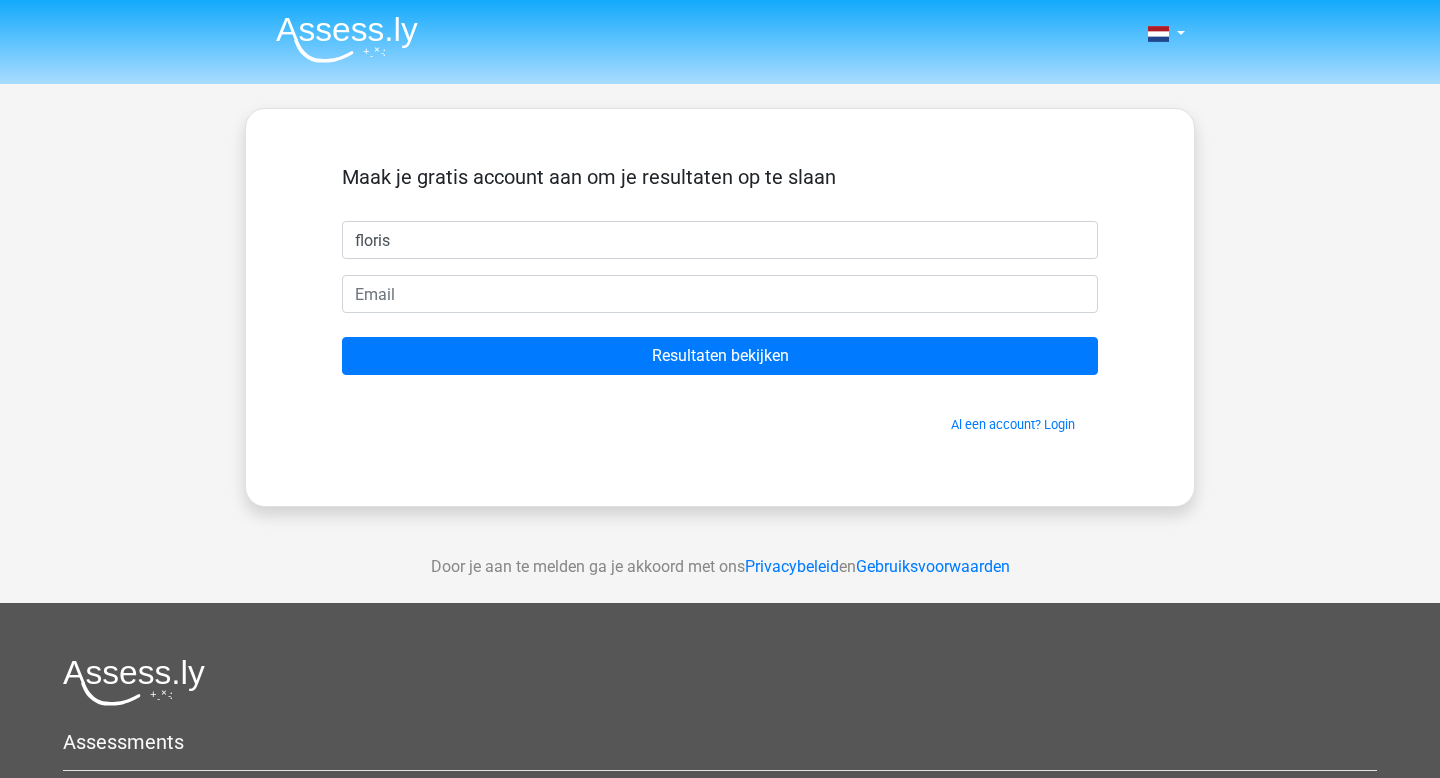 type on "floris" 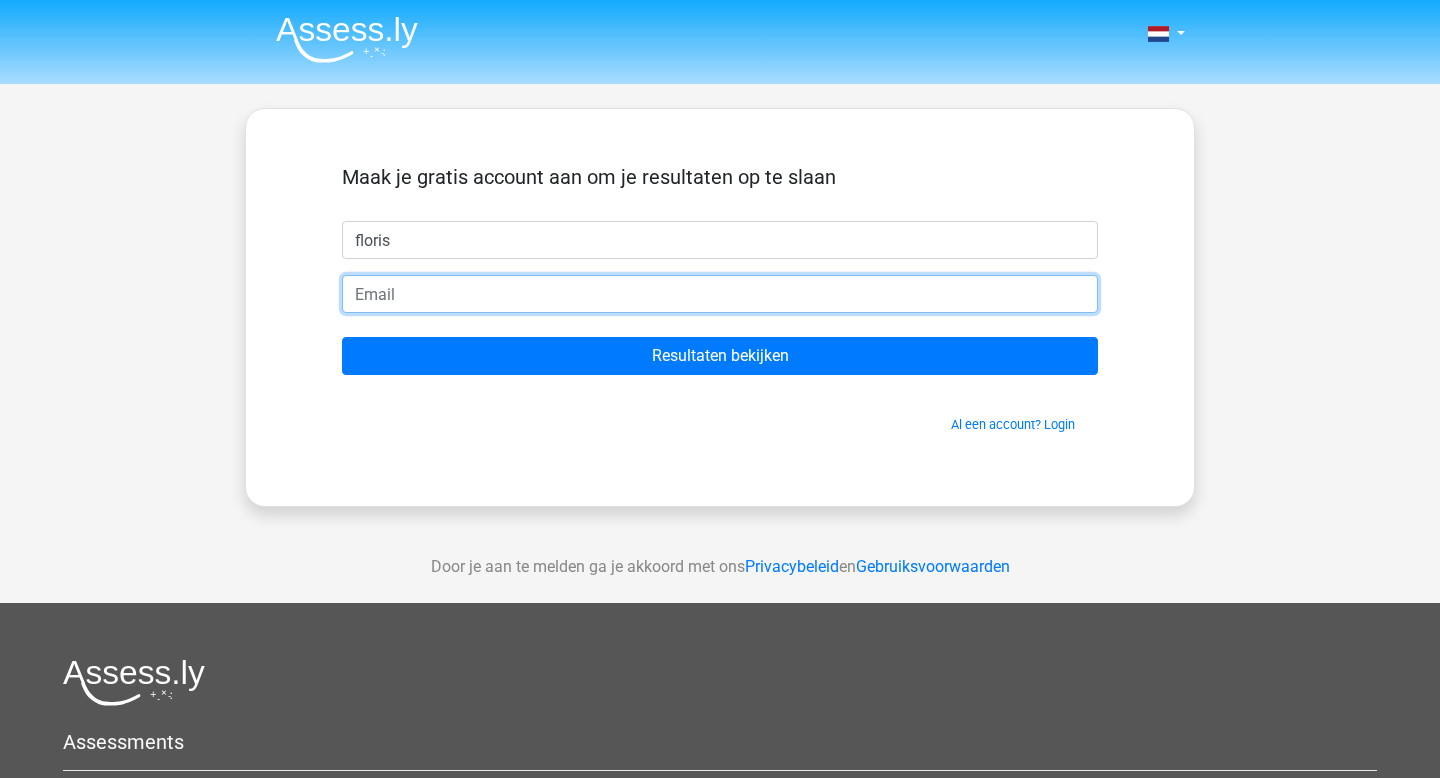 click at bounding box center [720, 294] 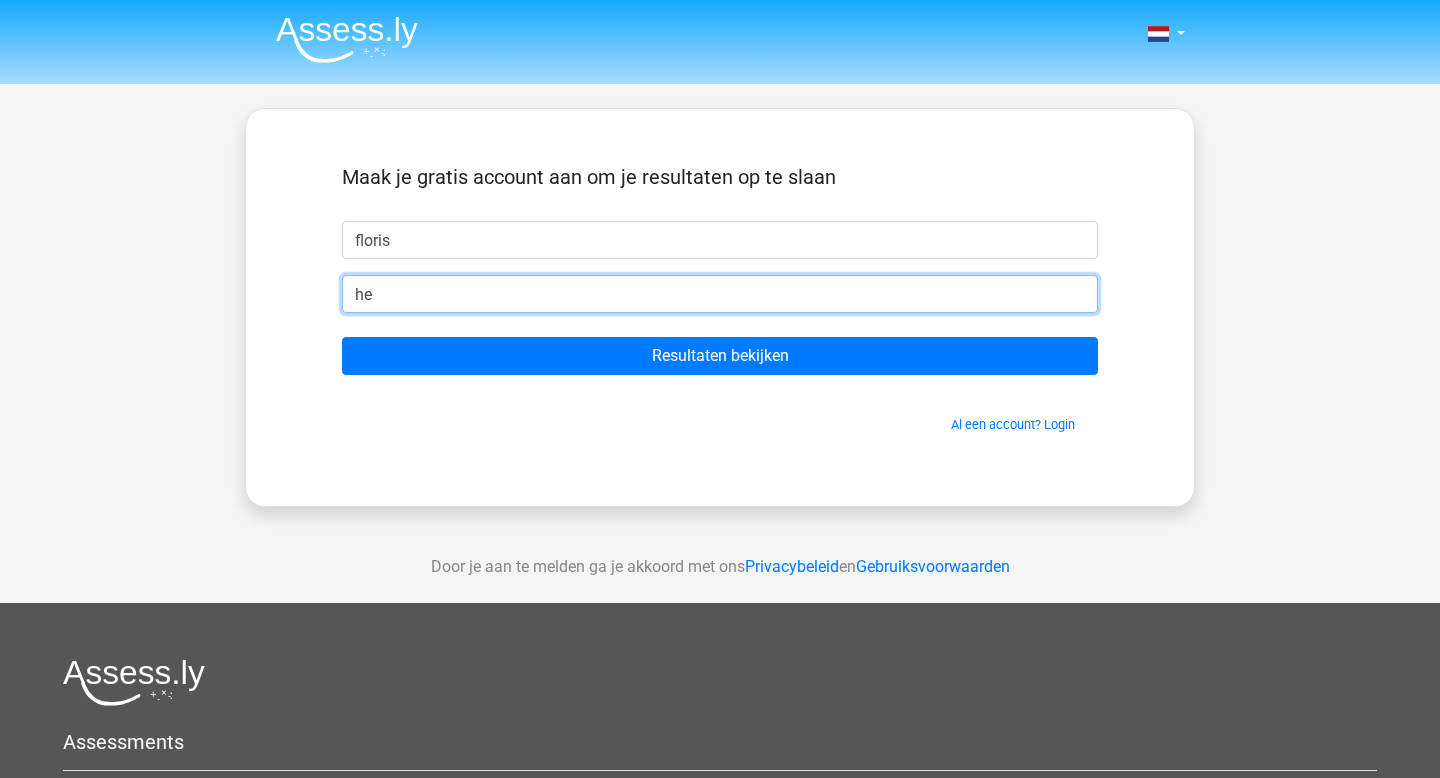 type on "h" 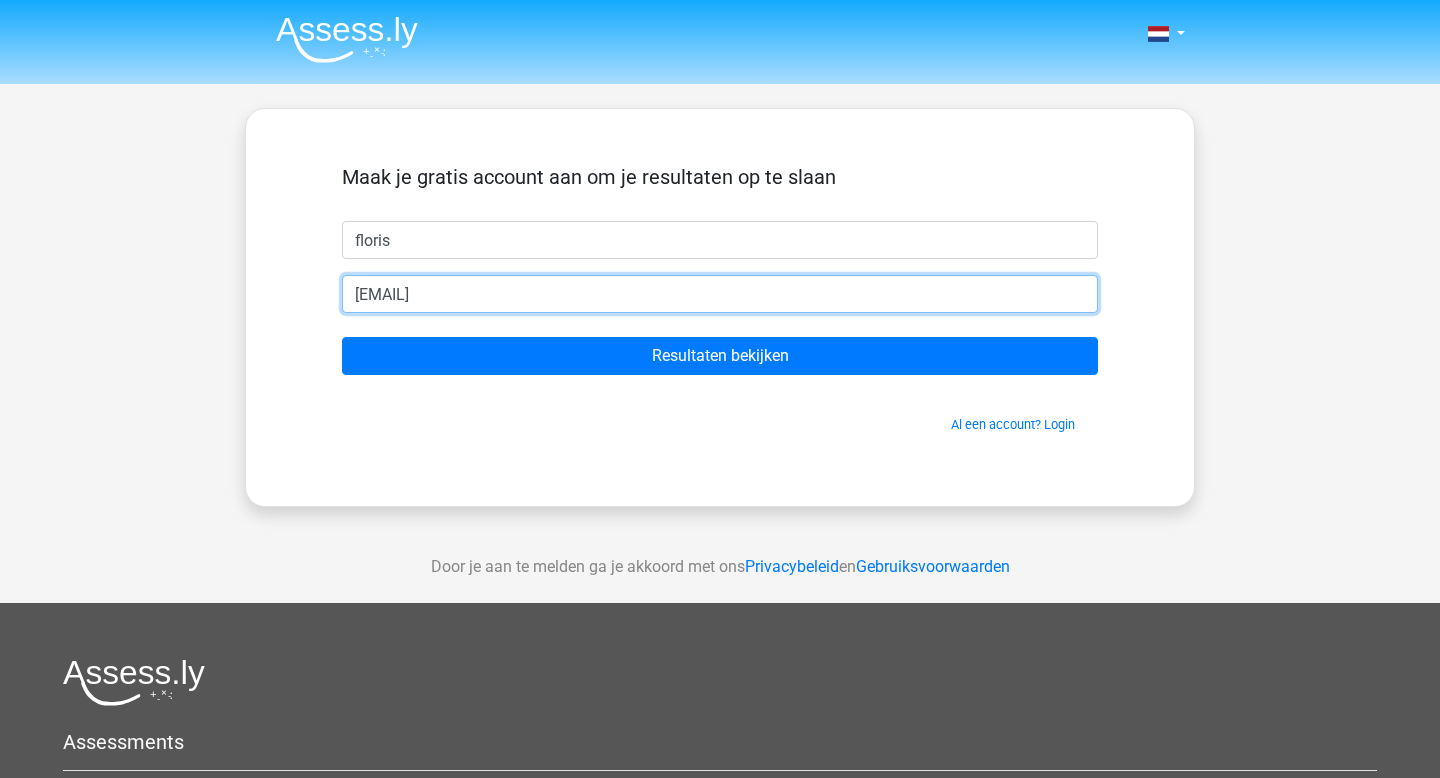 type on "[EMAIL]" 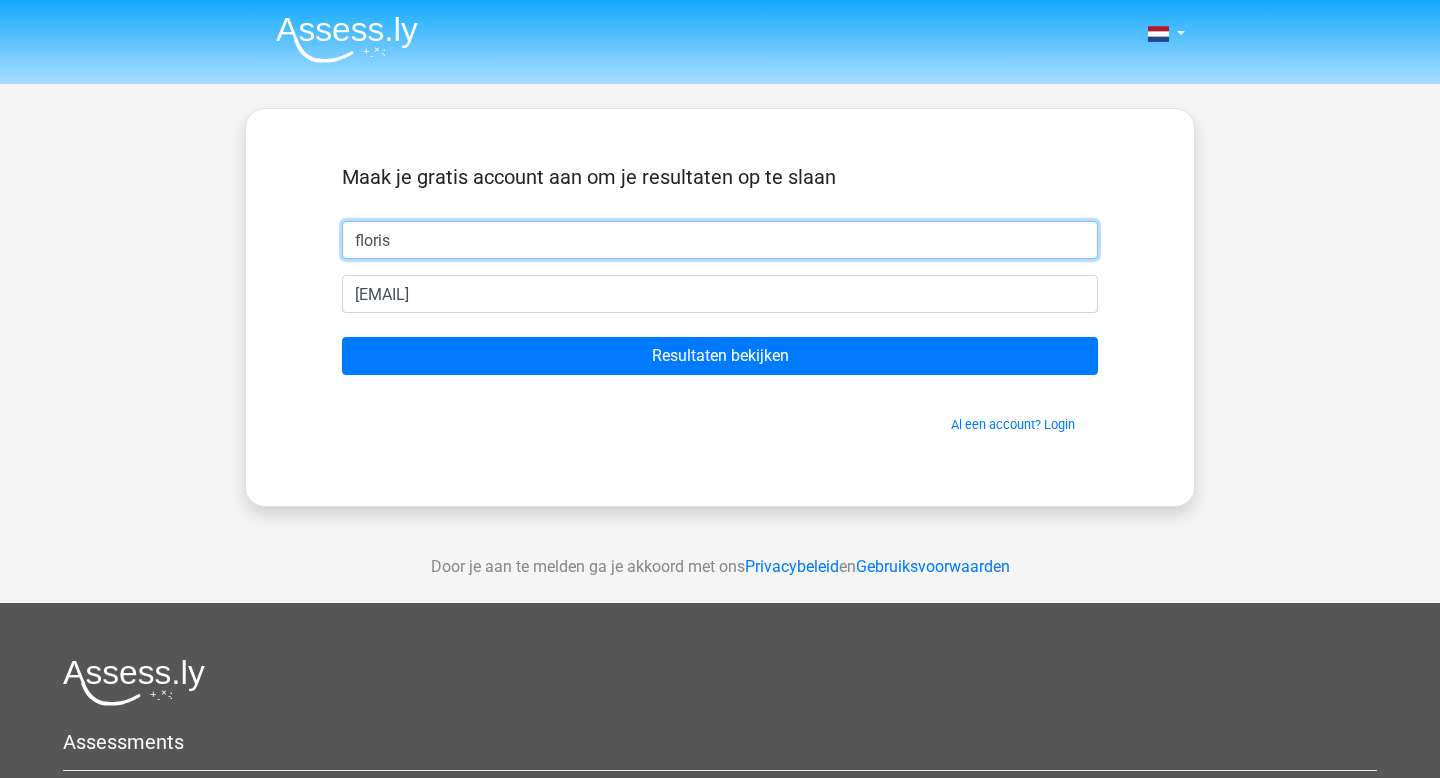 click on "floris" at bounding box center [720, 240] 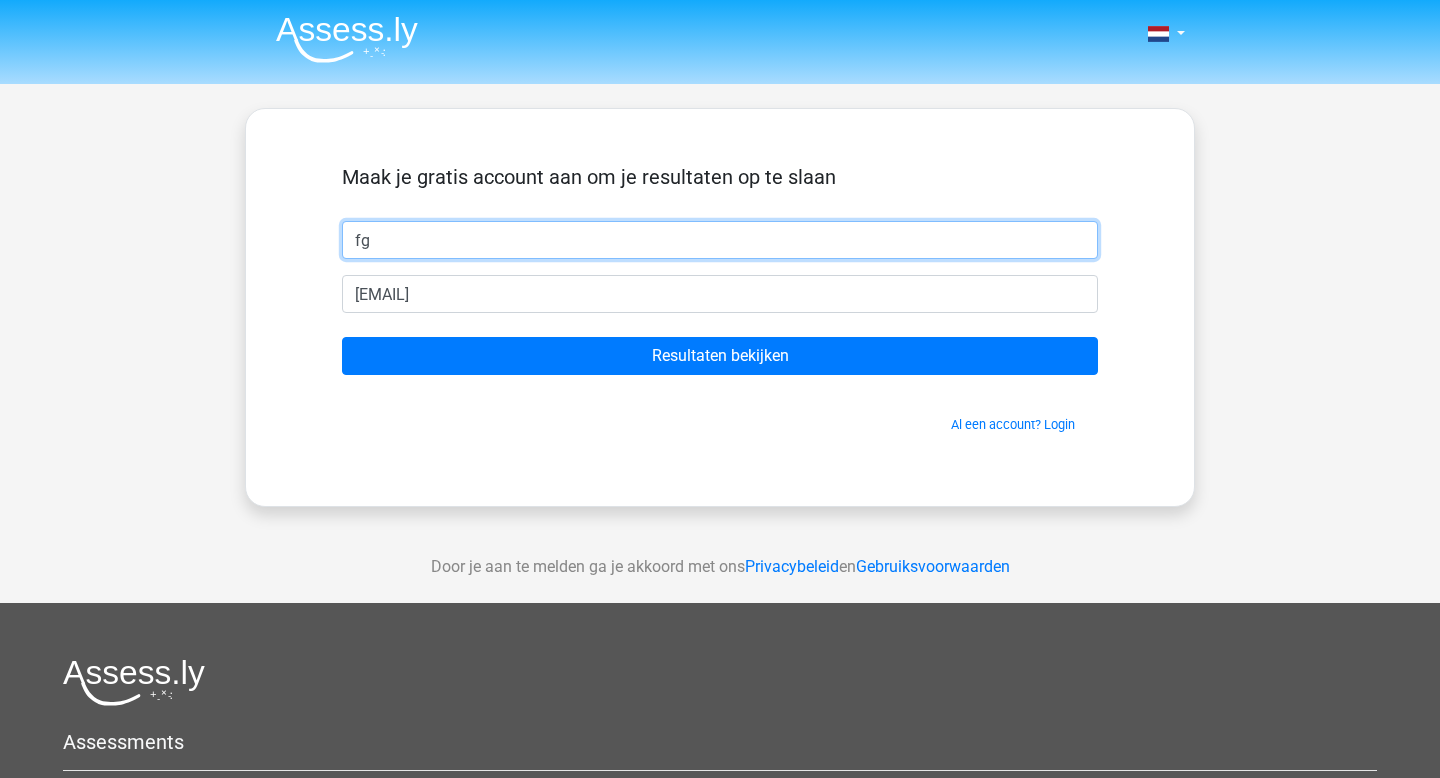 type on "f" 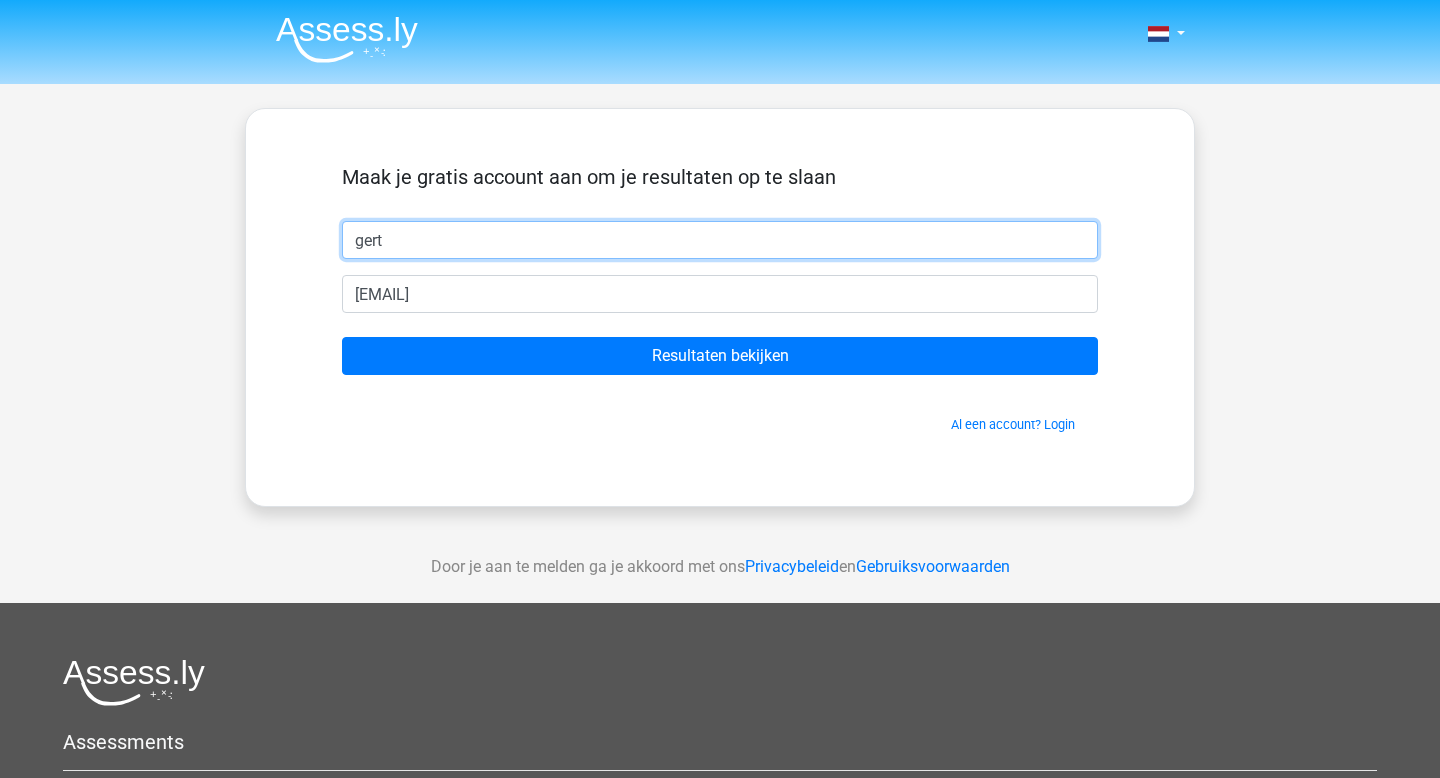 type on "gert" 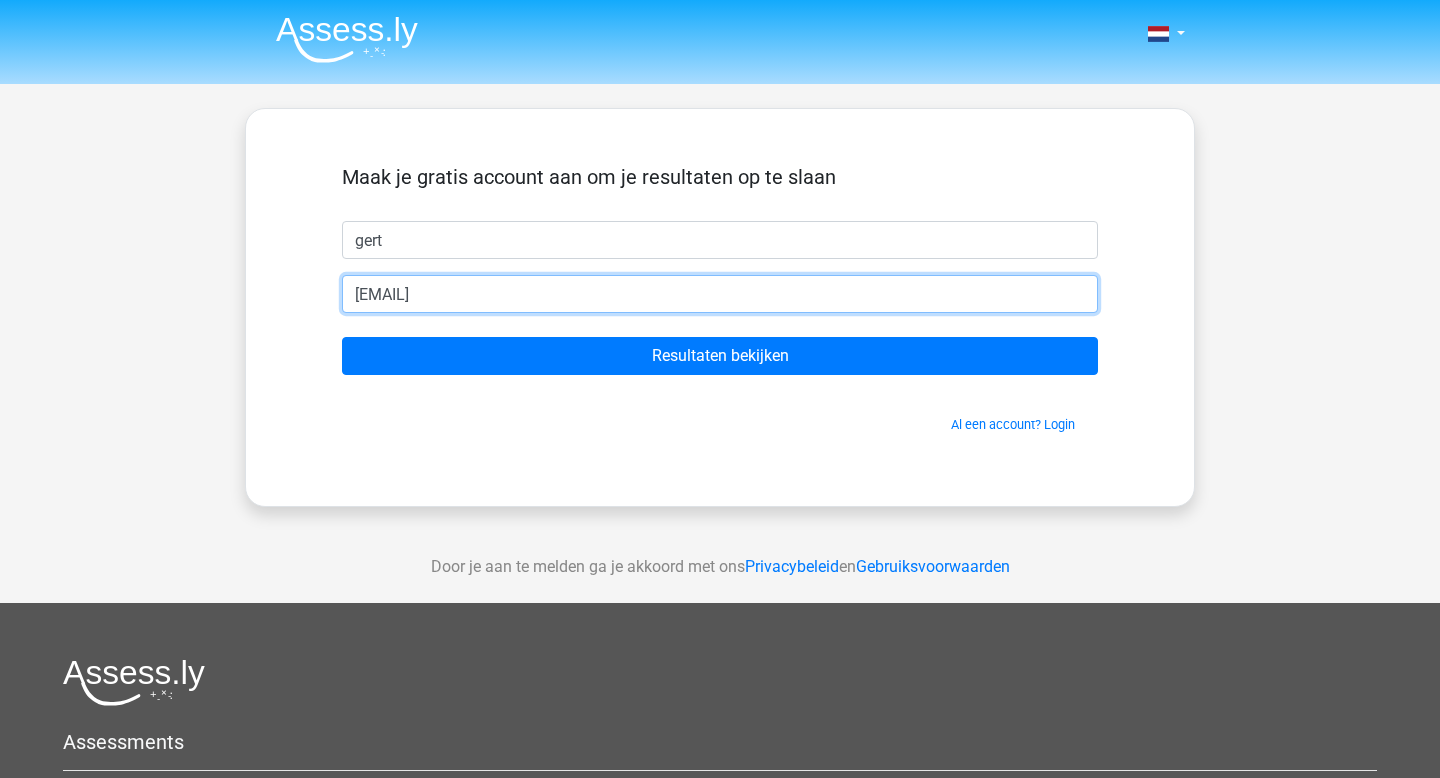 drag, startPoint x: 484, startPoint y: 294, endPoint x: 267, endPoint y: 285, distance: 217.18655 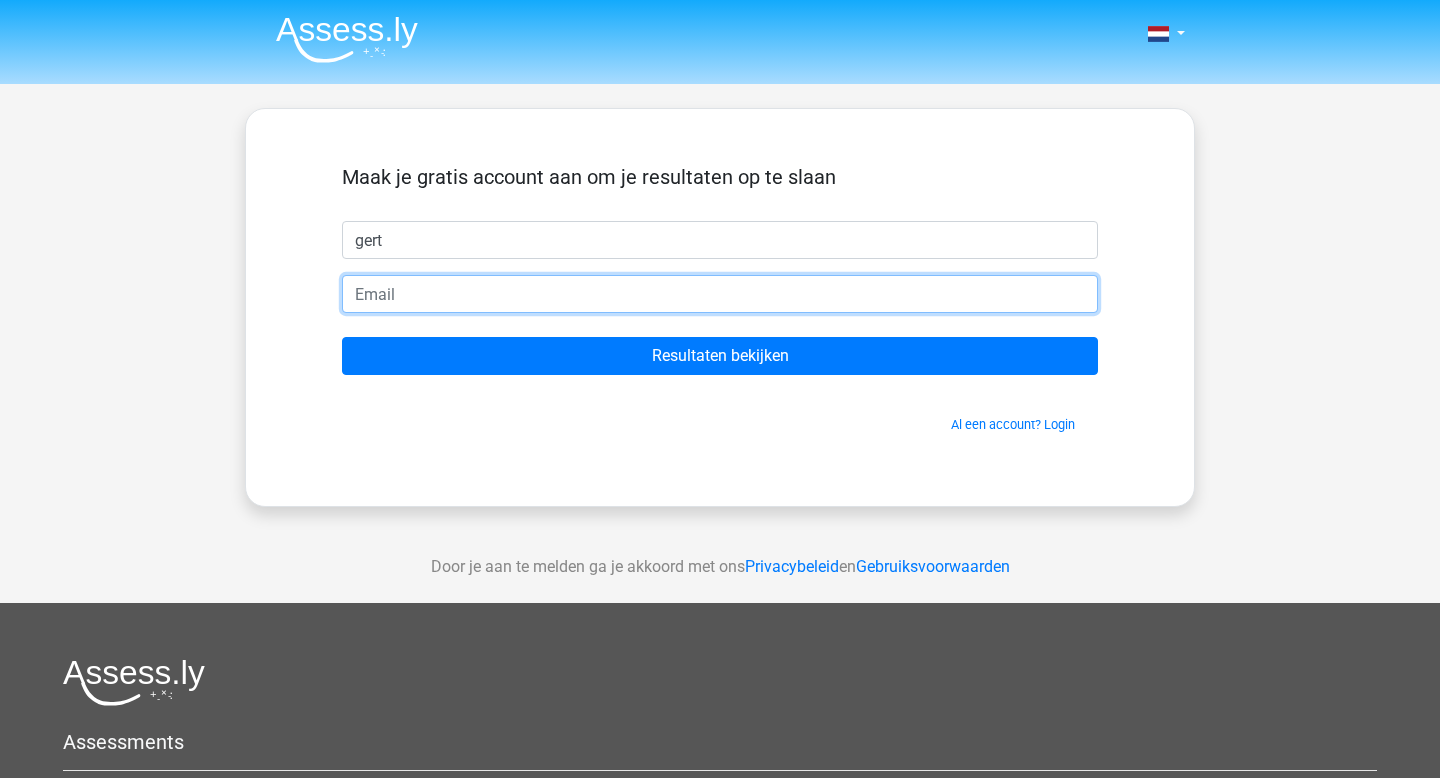 type 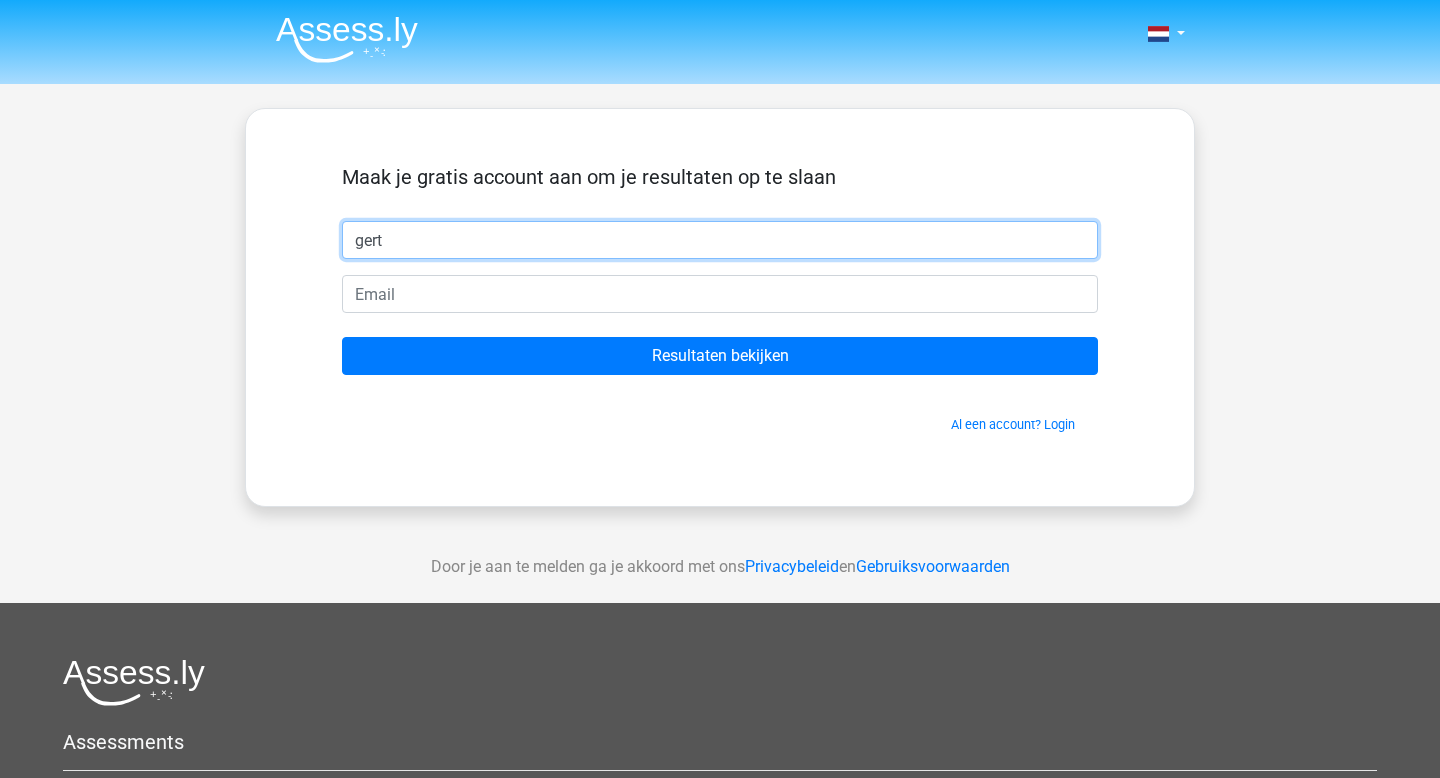 drag, startPoint x: 399, startPoint y: 244, endPoint x: 354, endPoint y: 241, distance: 45.099888 